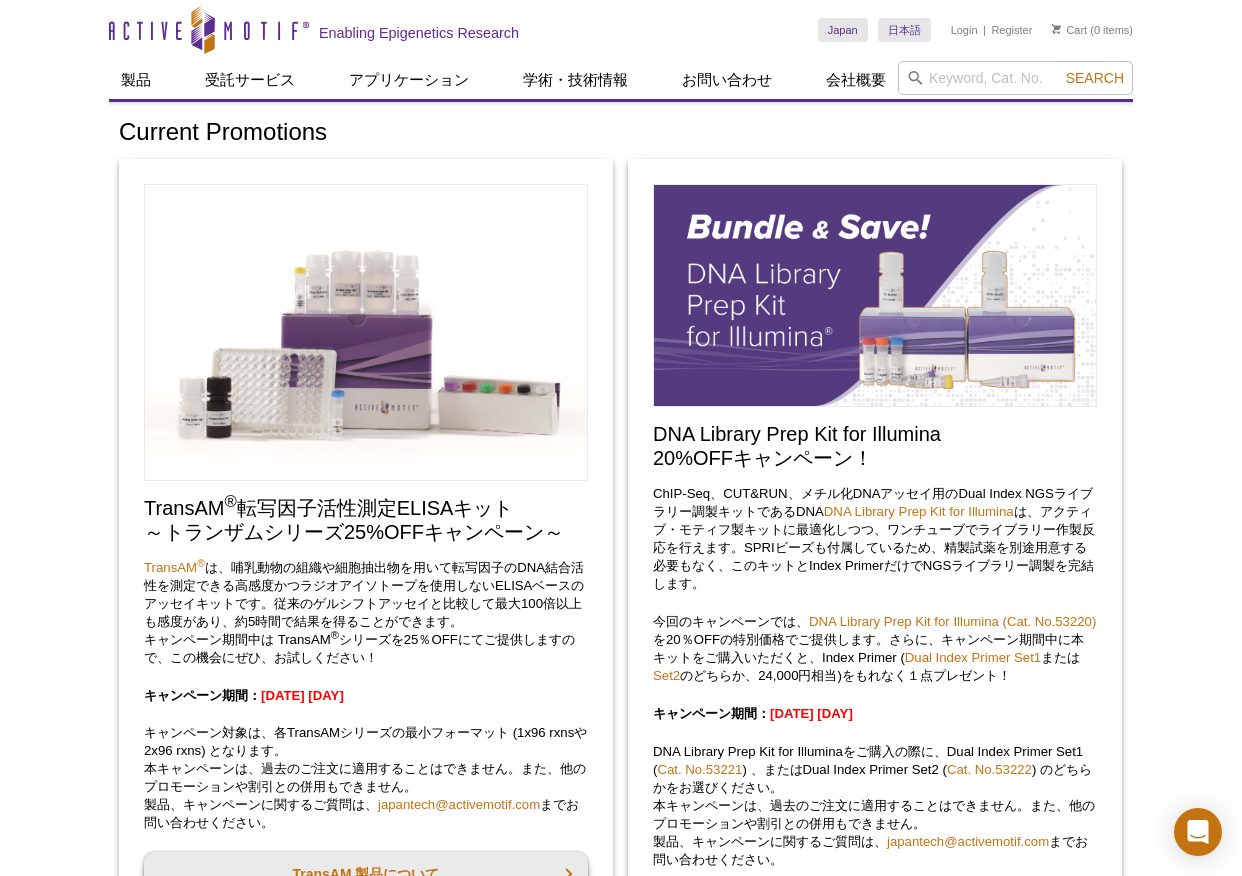 scroll, scrollTop: 400, scrollLeft: 0, axis: vertical 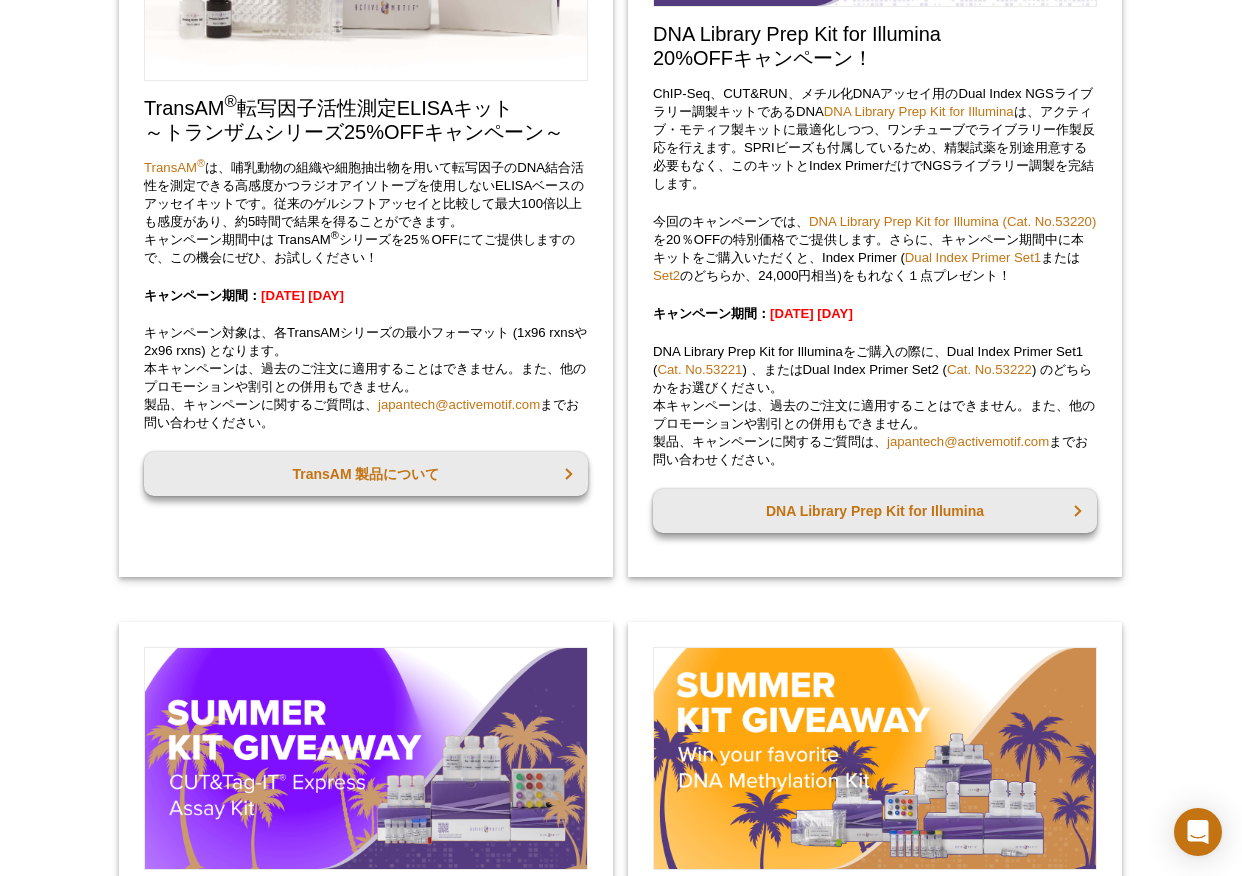 click on "Active Motif Logo
Enabling Epigenetics Research
0
Search
Skip to content
Active Motif Logo
Enabling Epigenetics Research
Japan
Australia
Austria
Belgium
Brazil
Canada
China" at bounding box center (621, 1495) 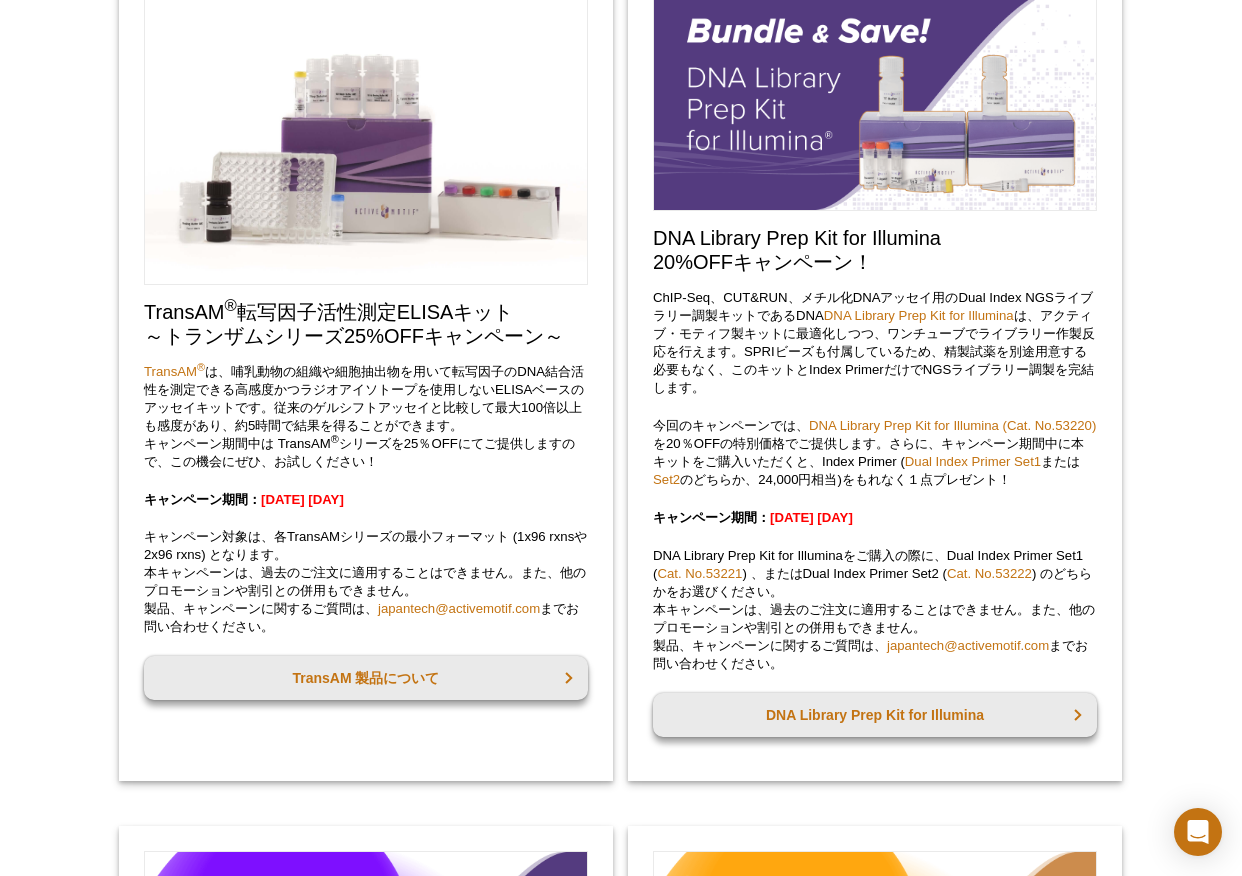 scroll, scrollTop: 200, scrollLeft: 0, axis: vertical 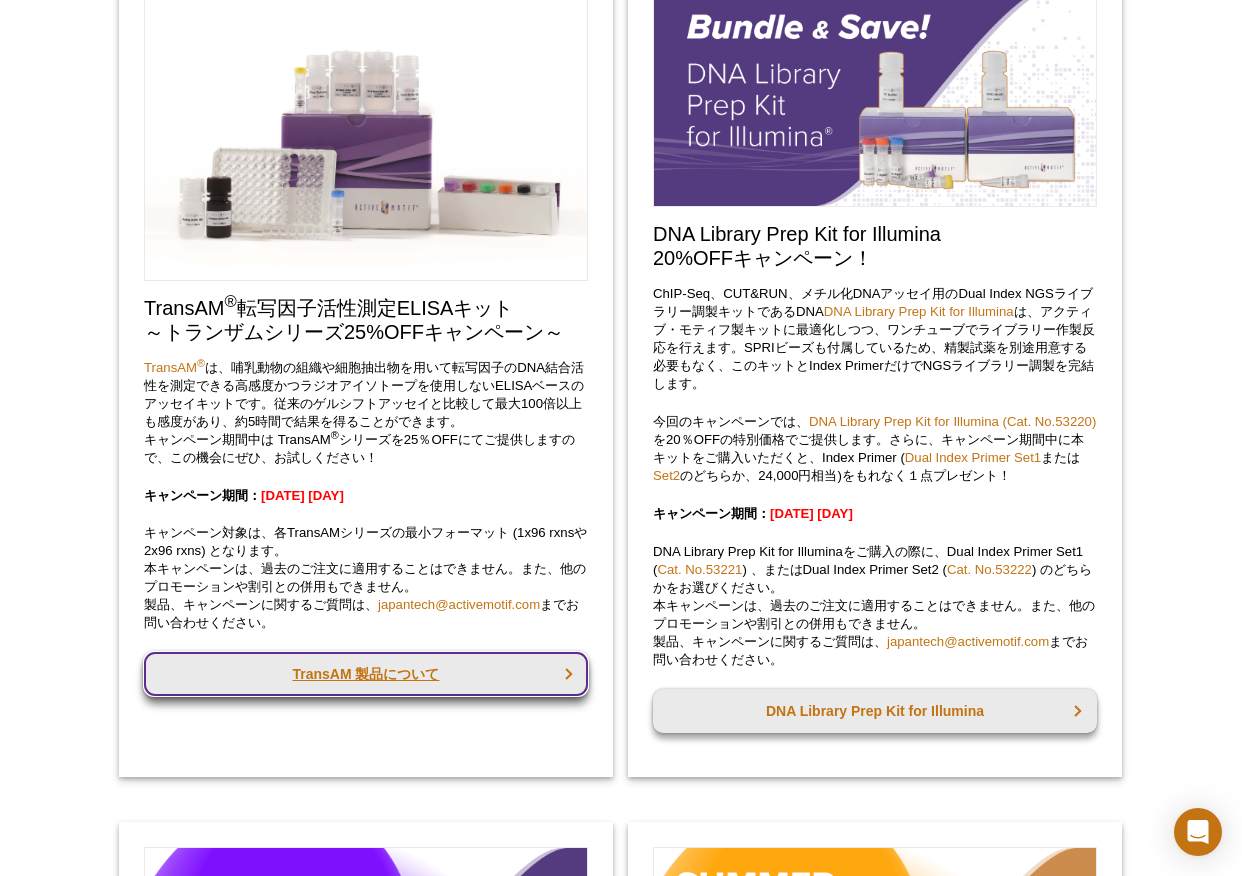 click on "TransAM 製品について" at bounding box center (366, 674) 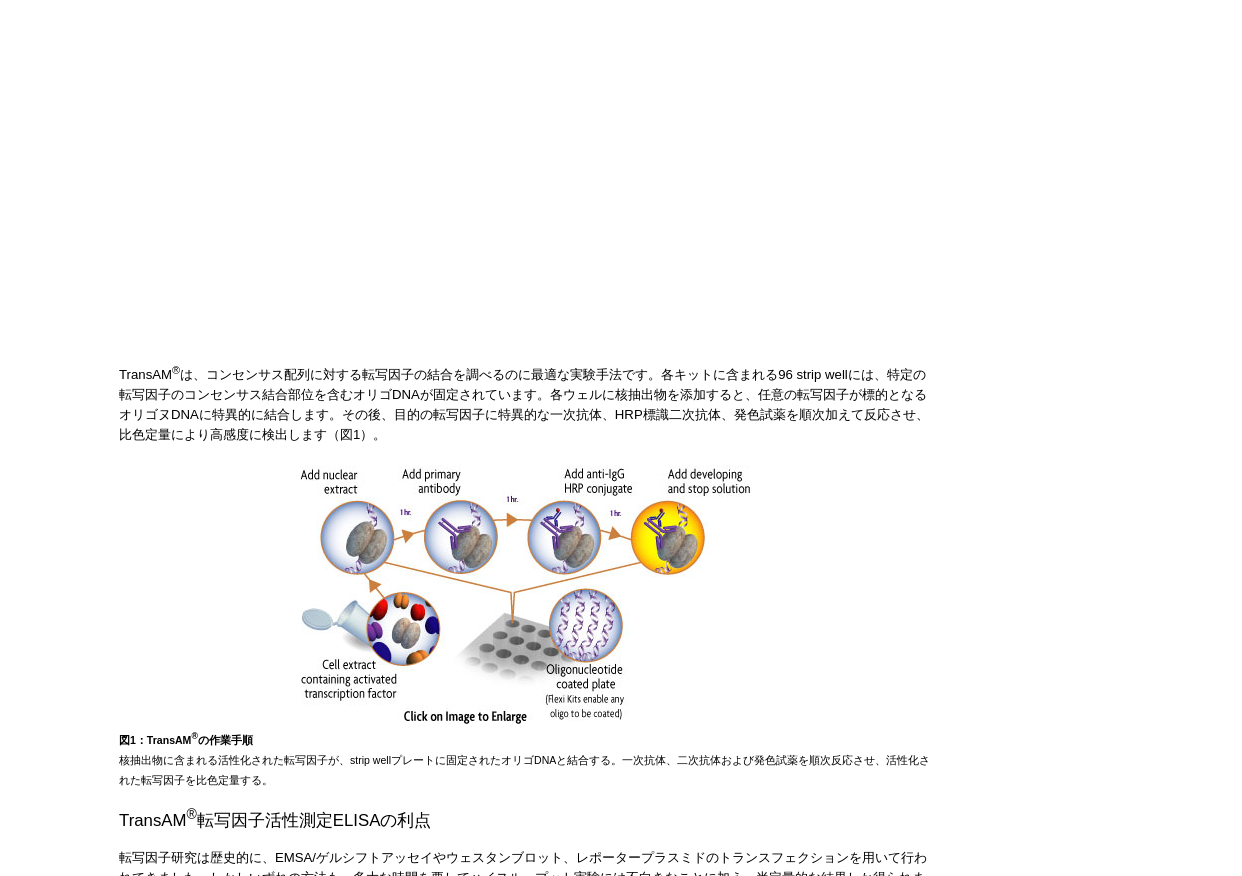 scroll, scrollTop: 700, scrollLeft: 0, axis: vertical 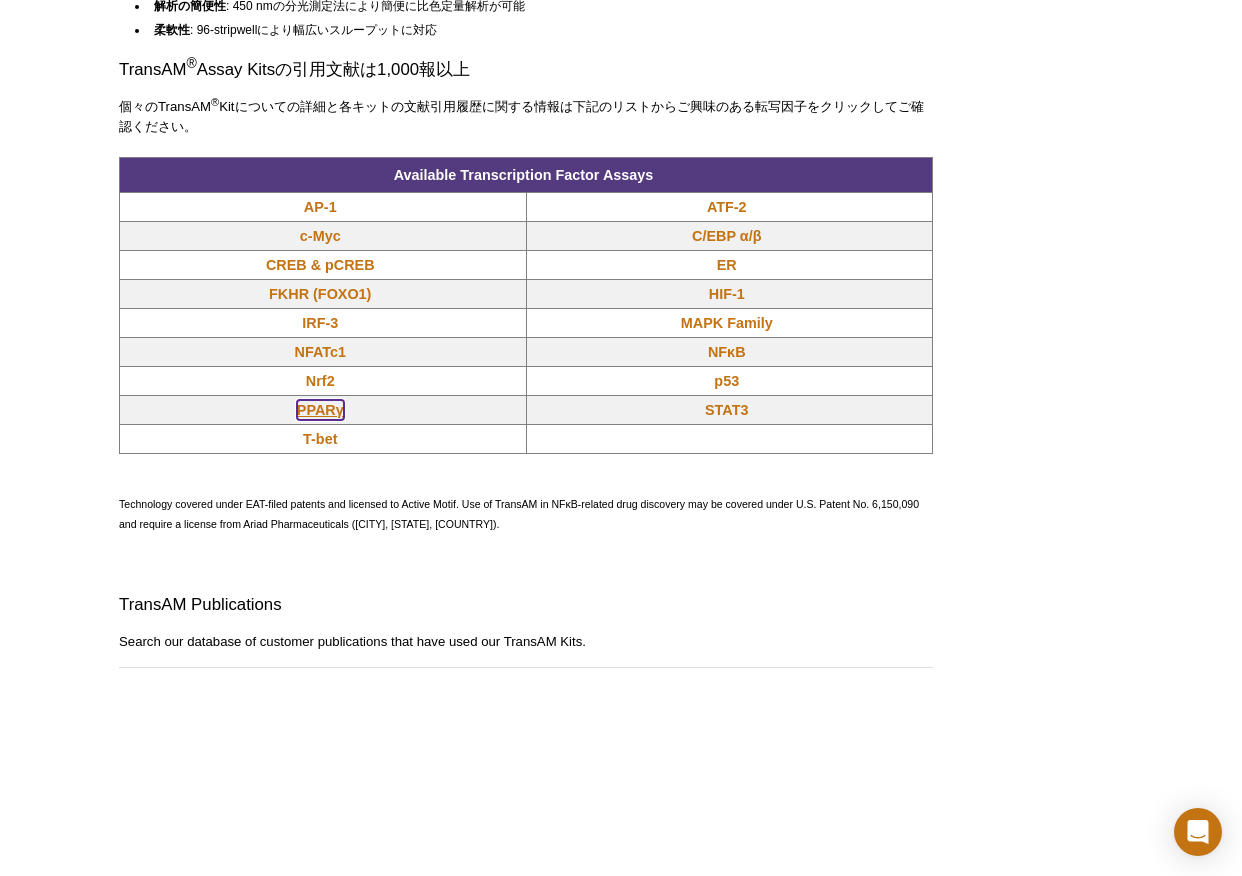click on "PPARγ" at bounding box center (320, 410) 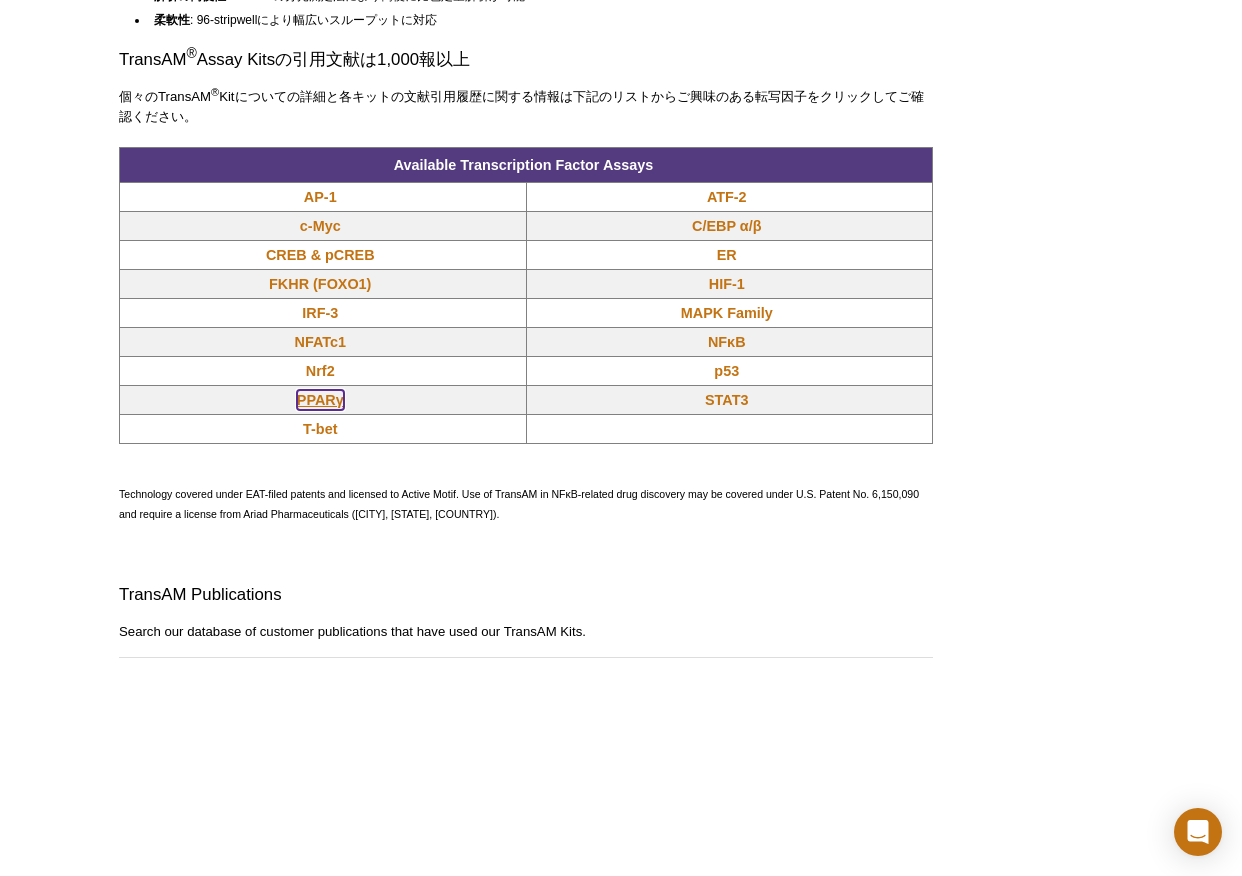 scroll, scrollTop: 1670, scrollLeft: 0, axis: vertical 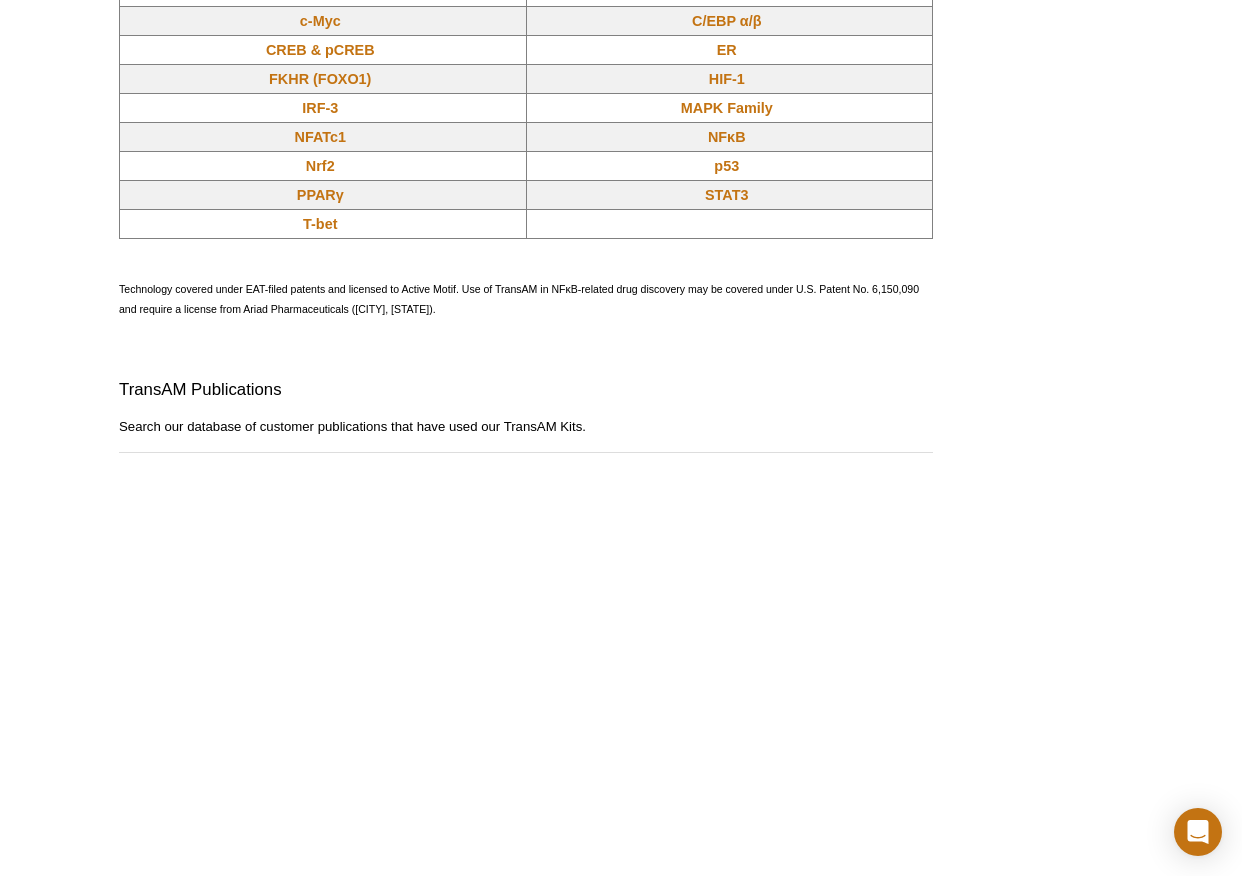 click on "AVAILABLE PRODUCTS
TransAM ®  AP-1
TransAM ®  ATF-2
TransAM ®  c-Myc
TransAM ®  C/EBP α/β
TransAM ®  CREB & pCREB
TransAM ®  Elk-1
TransAM ®  ER
TransAM ®  FKHR (FOXO1)
TransAM ®  GATA
TransAM ®  GR
TransAM ®  HIF-1
TransAM ®  IRF-3
TransAM ®  MAPK Family
TransAM ®  MEF2
TransAM ®  MyoD
TransAM ®  NF-YA
TransAM ®  NFATc1
TransAM ®  NF-κB 転写因子活性測定ELISAキット
TransAM ®  Nrf2
TransAM ®  Oct-4
TransAM ®  p53
TransAM ®  PPARγ
TransAM ®  Sp1 and Sp1/Sp3 TransAM ®" at bounding box center (621, 67) 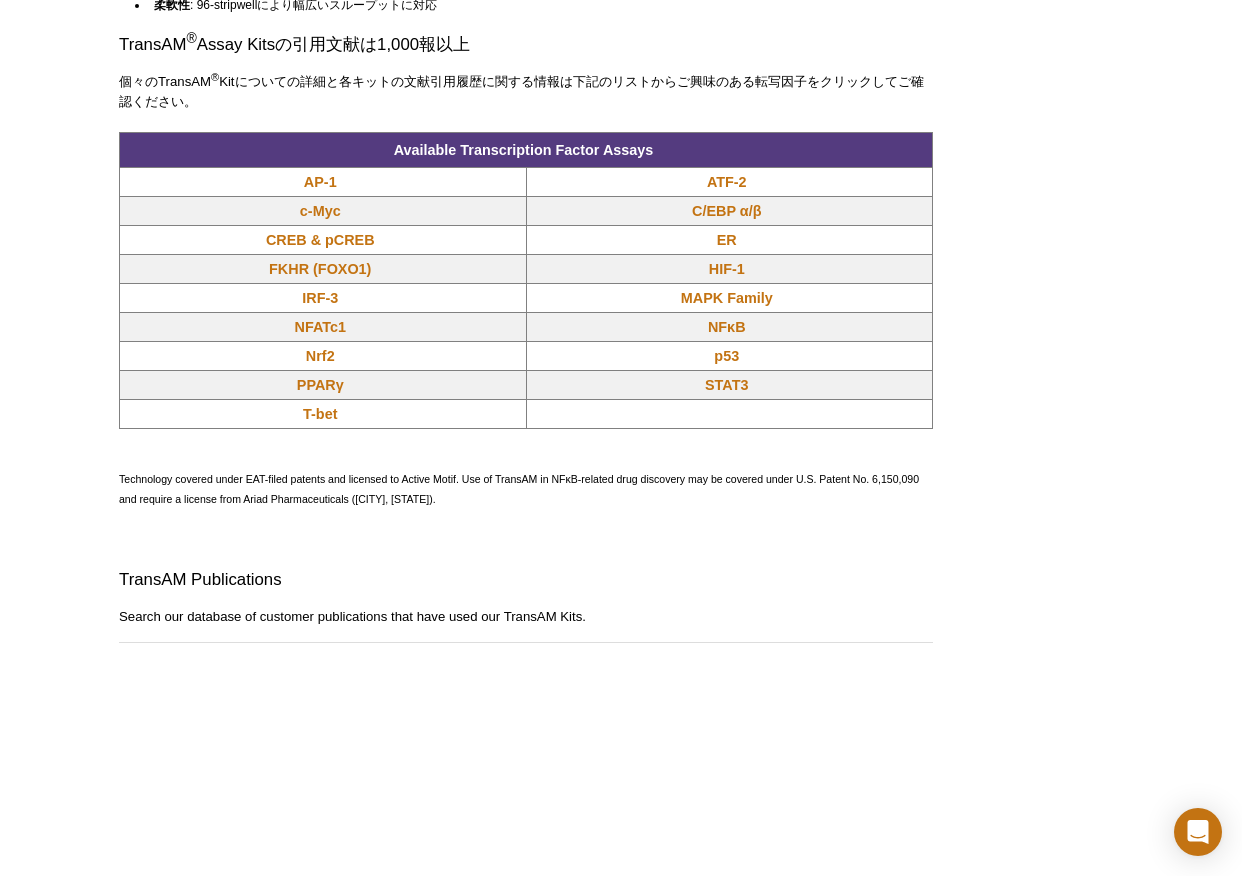 scroll, scrollTop: 1440, scrollLeft: 0, axis: vertical 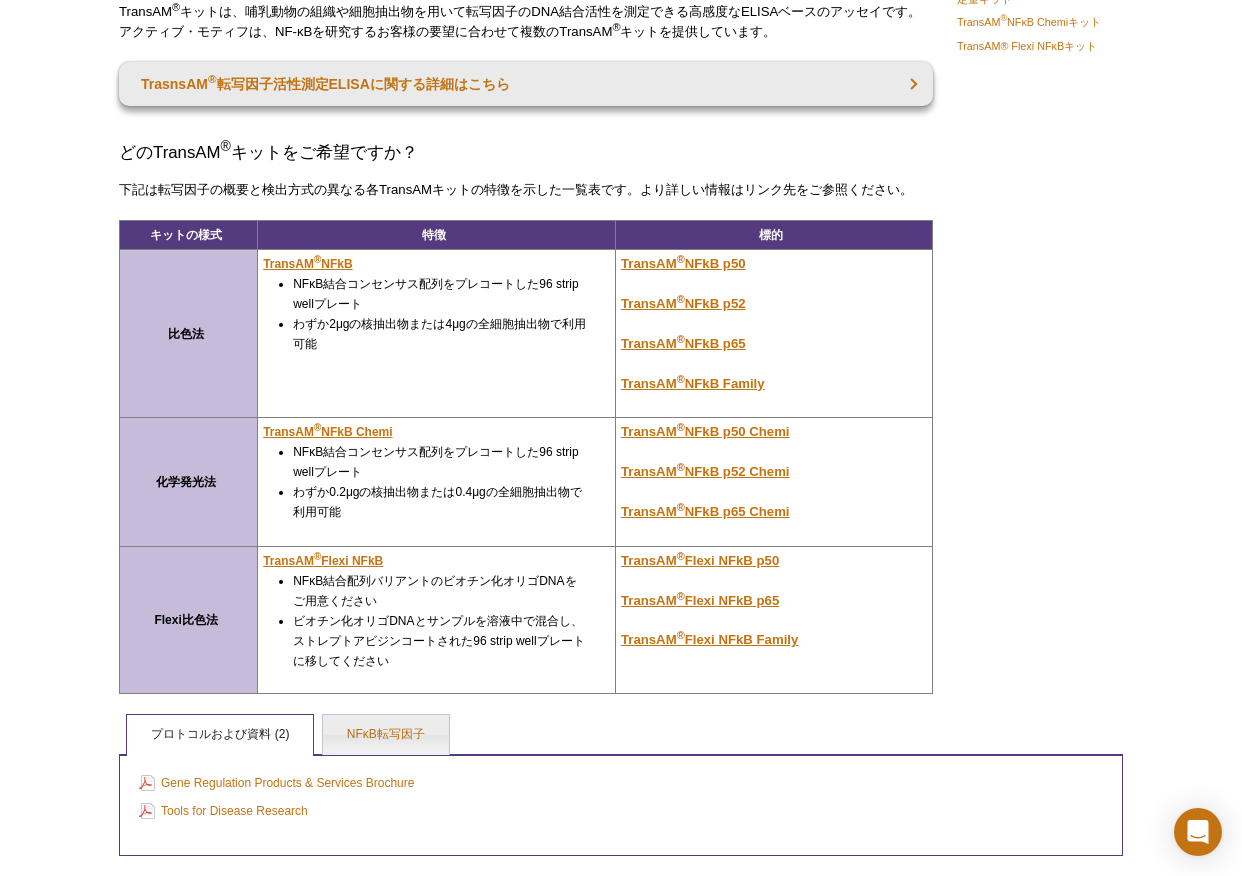 click on "Active Motif Logo
Enabling Epigenetics Research
0
Search
Skip to content
Active Motif Logo
Enabling Epigenetics Research
Japan
Australia
Austria
Belgium
Brazil
Canada
China" at bounding box center (621, 421) 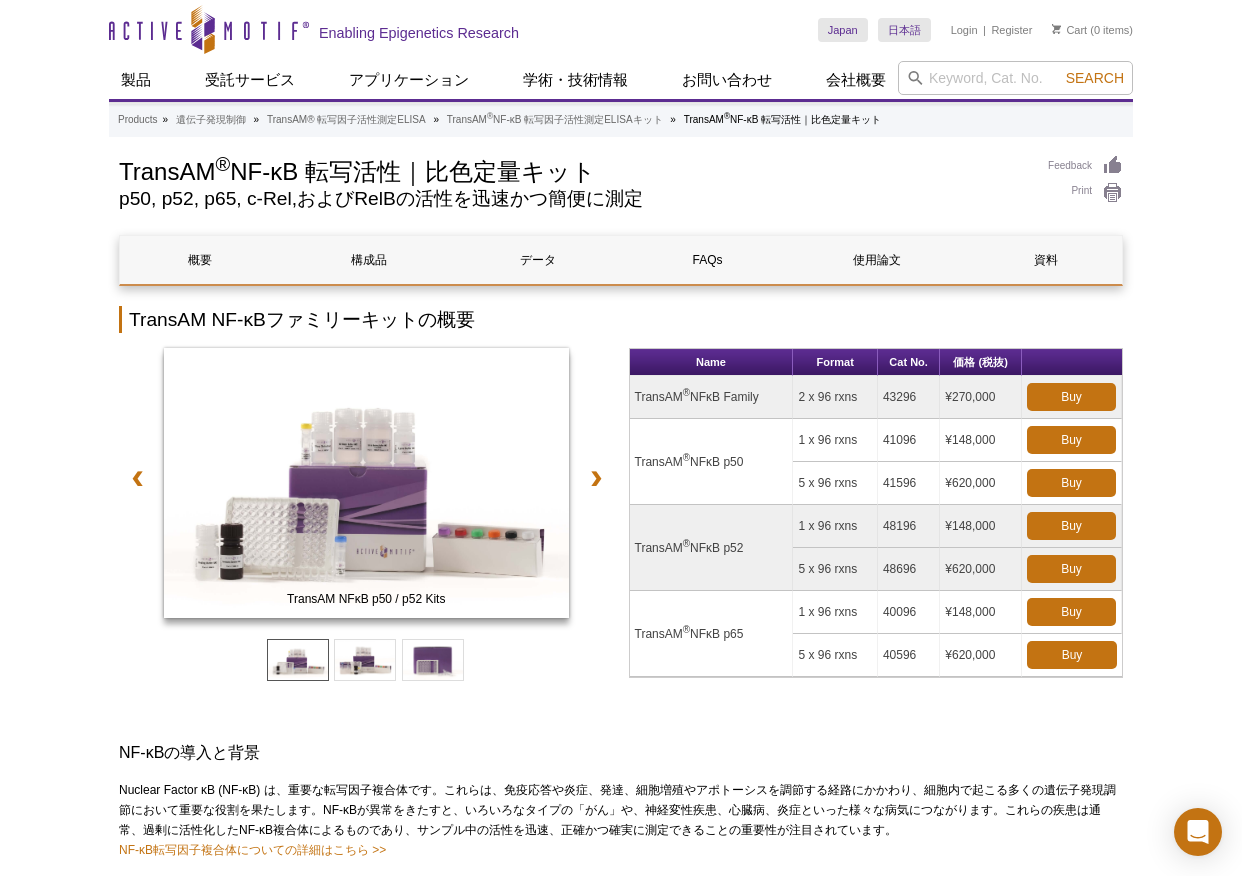 scroll, scrollTop: 0, scrollLeft: 0, axis: both 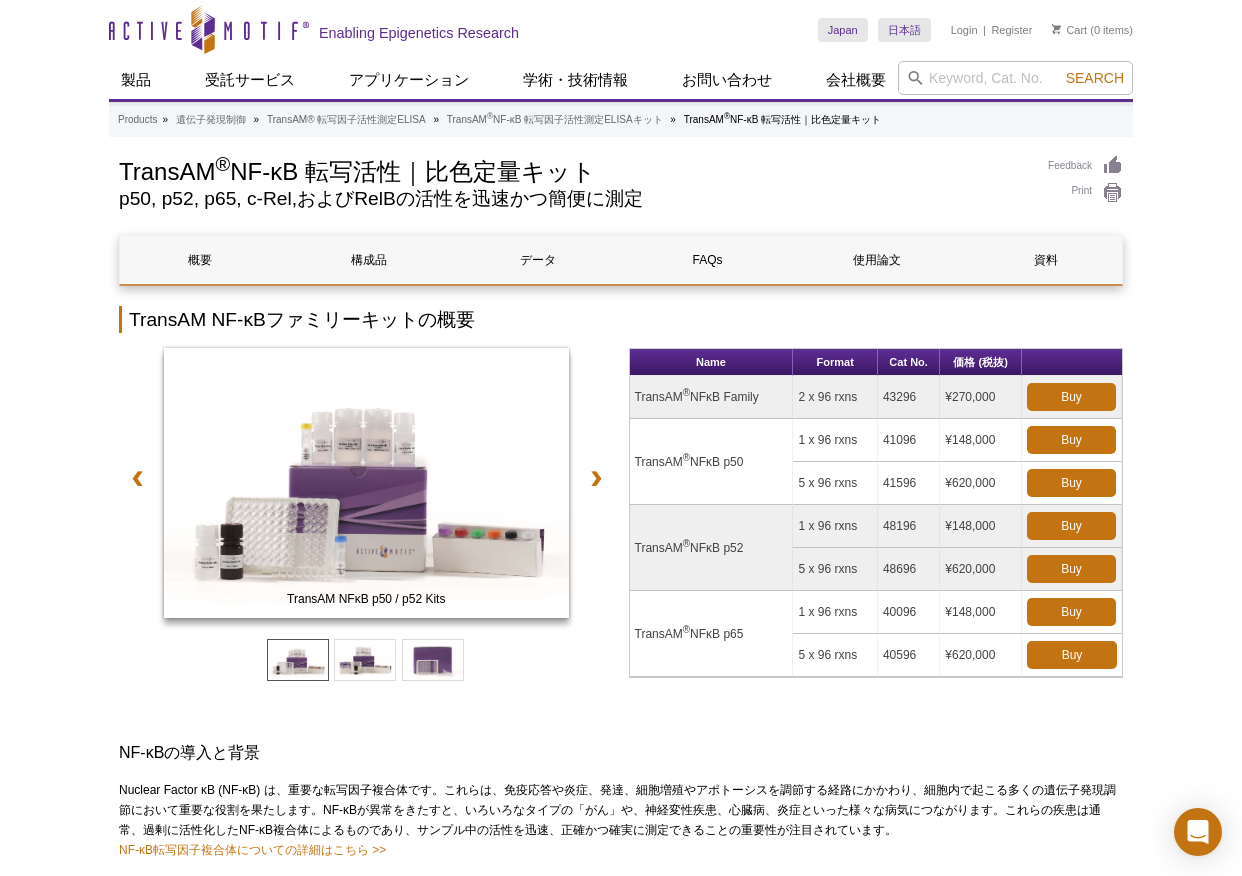 drag, startPoint x: 796, startPoint y: 394, endPoint x: 996, endPoint y: 393, distance: 200.0025 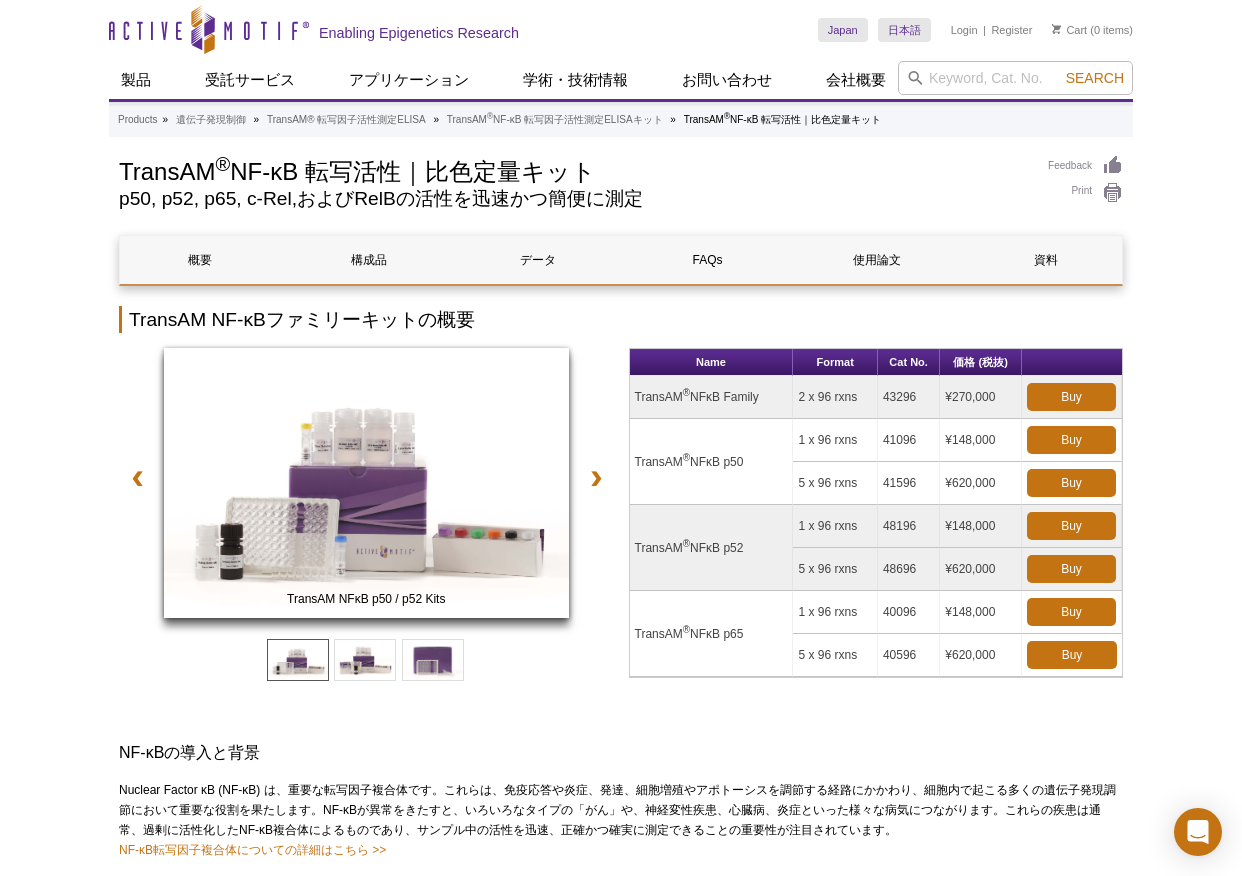 drag, startPoint x: 79, startPoint y: 355, endPoint x: 194, endPoint y: 353, distance: 115.01739 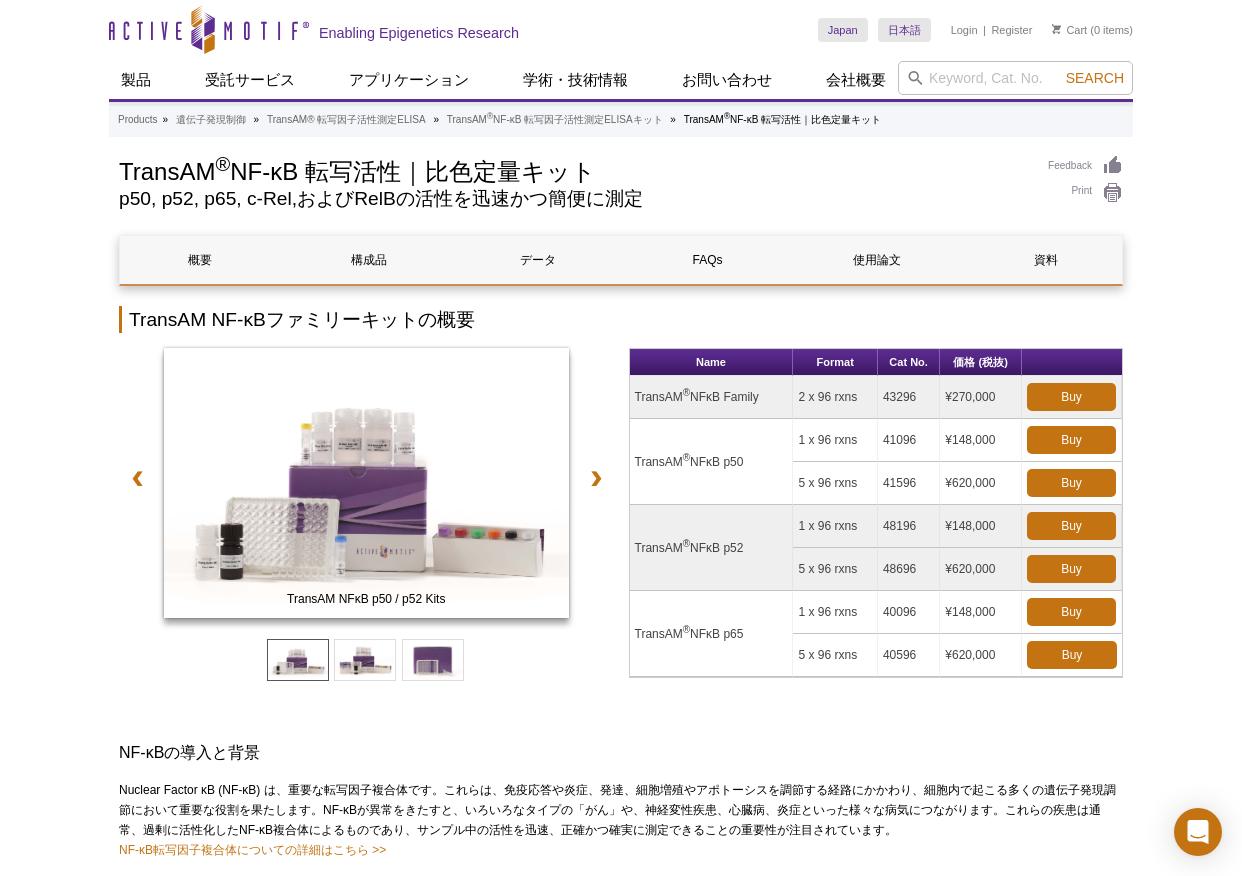 drag, startPoint x: 800, startPoint y: 398, endPoint x: 843, endPoint y: 395, distance: 43.104523 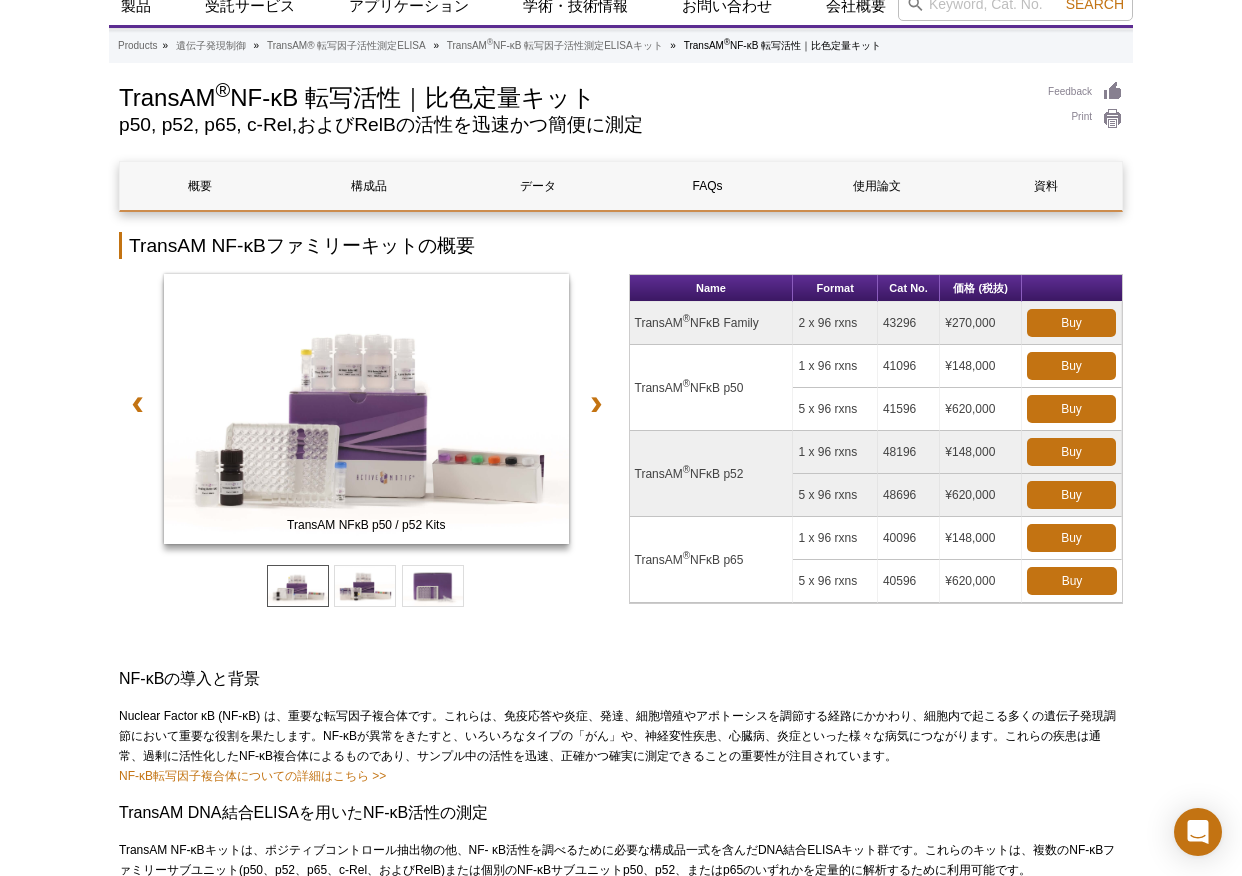 scroll, scrollTop: 200, scrollLeft: 0, axis: vertical 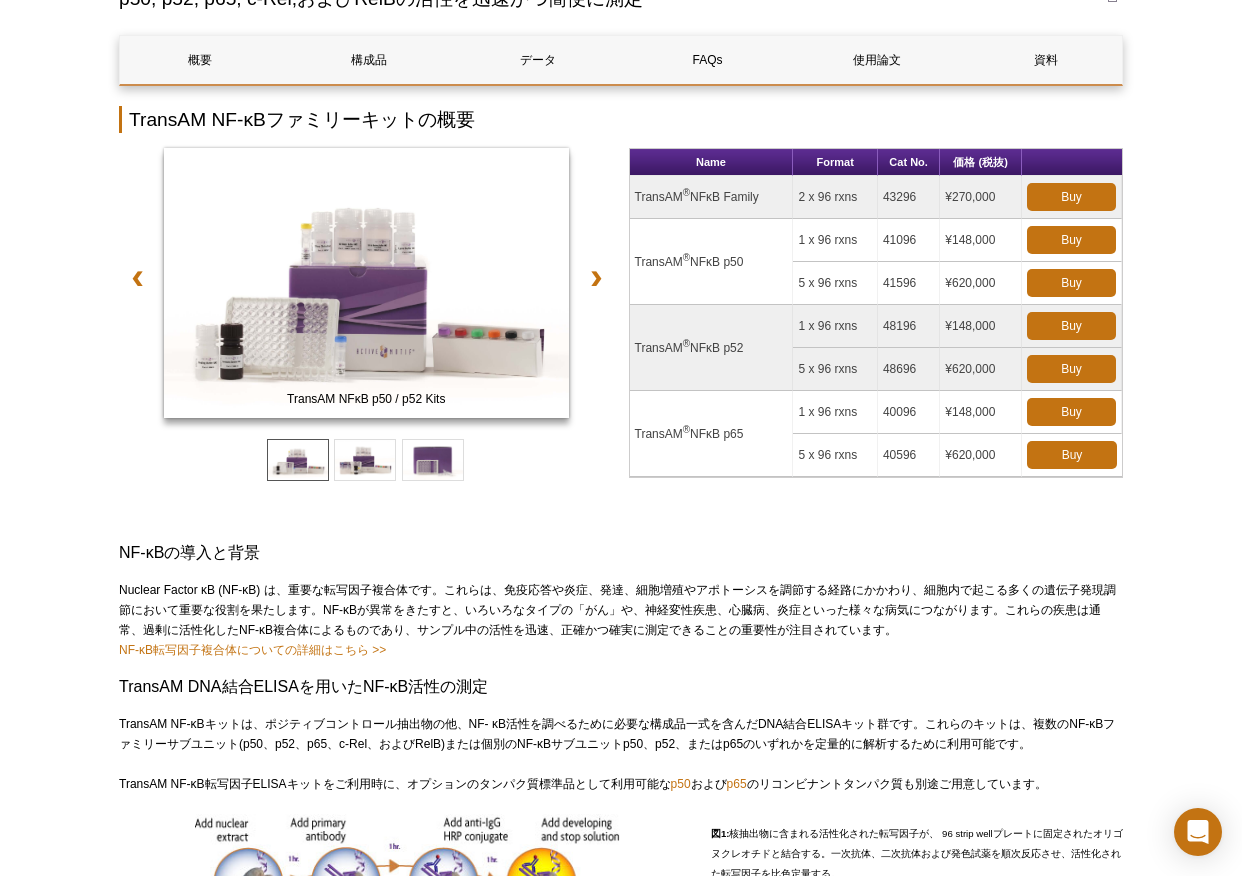 click on "Active Motif Logo
Enabling Epigenetics Research
0
Search
Skip to content
Active Motif Logo
Enabling Epigenetics Research
Japan
Australia
Austria
Belgium
Brazil
Canada
China" at bounding box center [621, 2410] 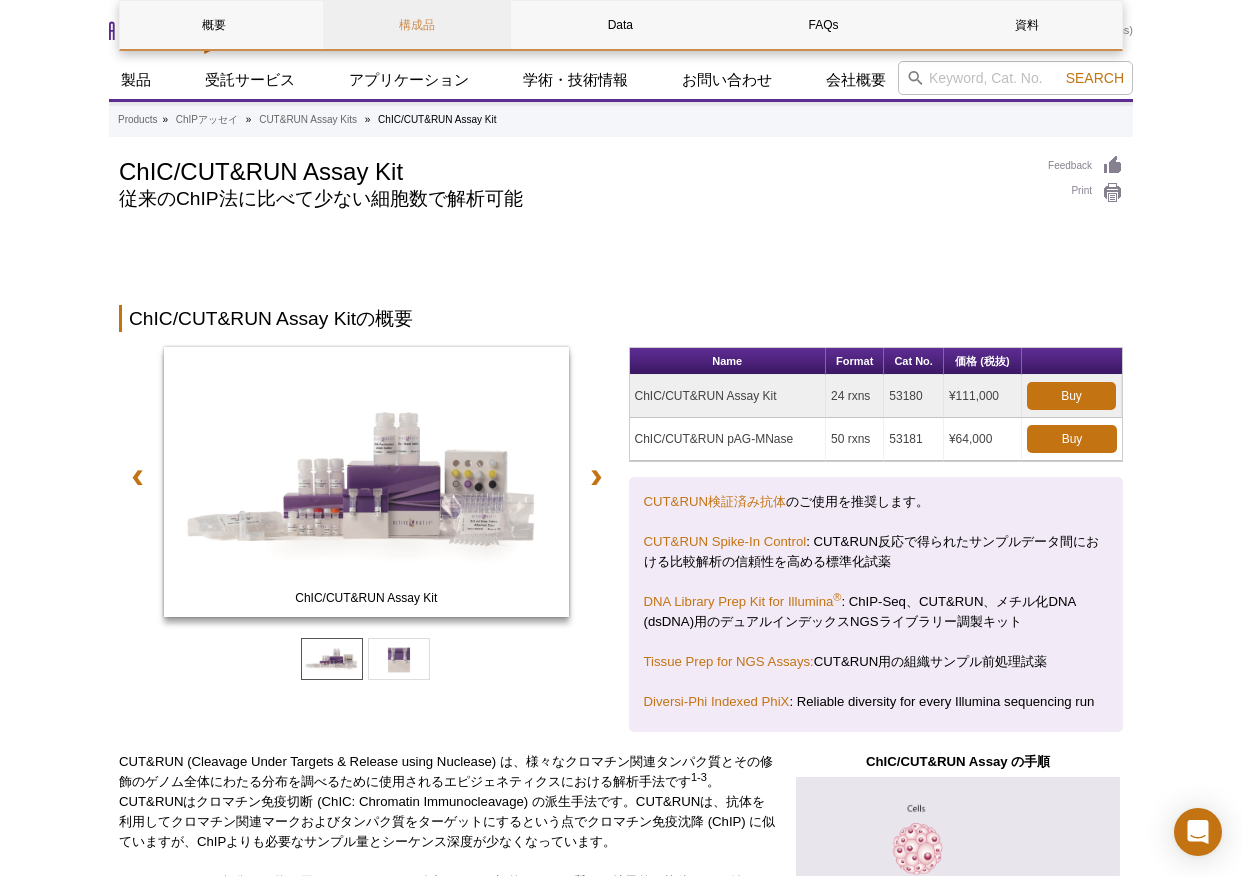 scroll, scrollTop: 6852, scrollLeft: 0, axis: vertical 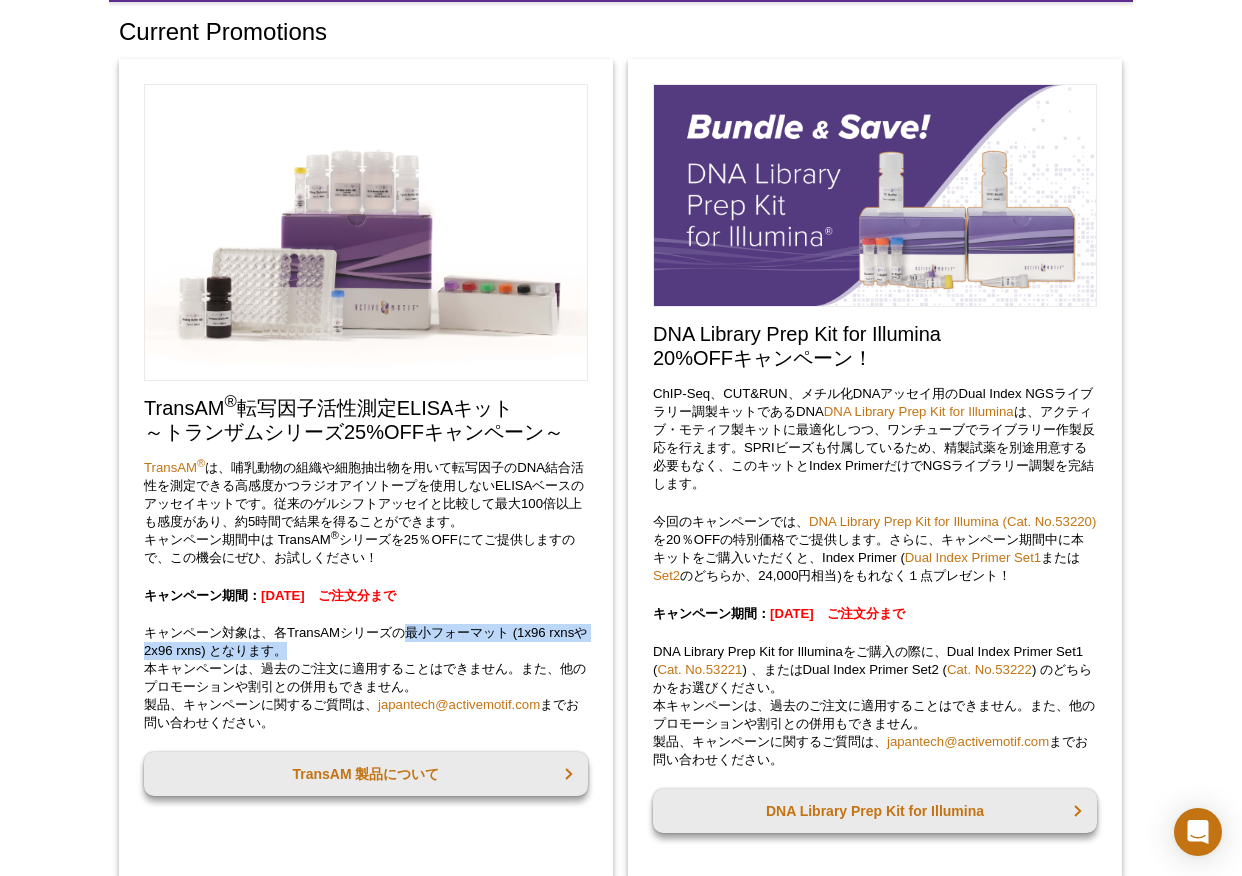 drag, startPoint x: 409, startPoint y: 633, endPoint x: 300, endPoint y: 648, distance: 110.02727 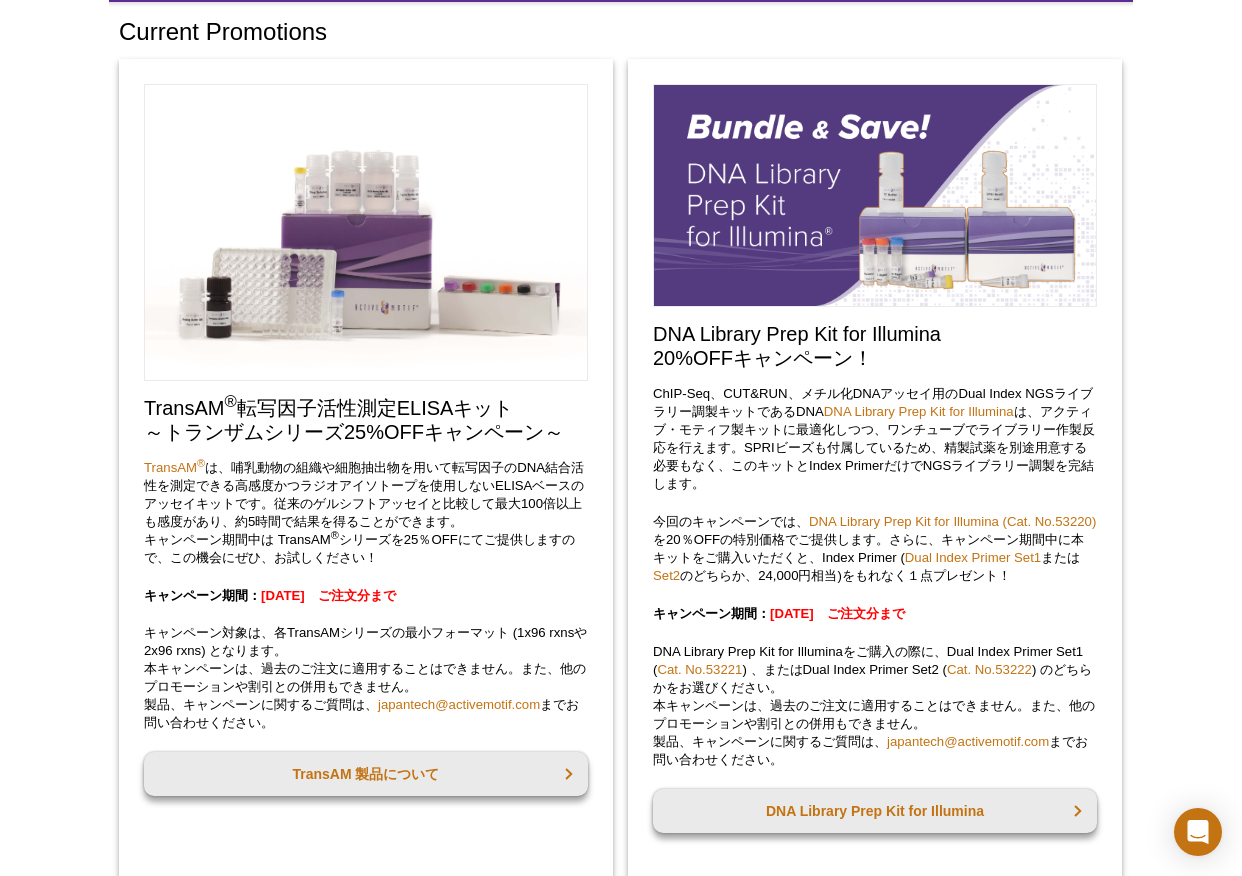click on "Active Motif Logo
Enabling Epigenetics Research
0
Search
Skip to content
Active Motif Logo
Enabling Epigenetics Research
Japan
Australia
Austria
Belgium
Brazil
Canada
China" at bounding box center (621, 1795) 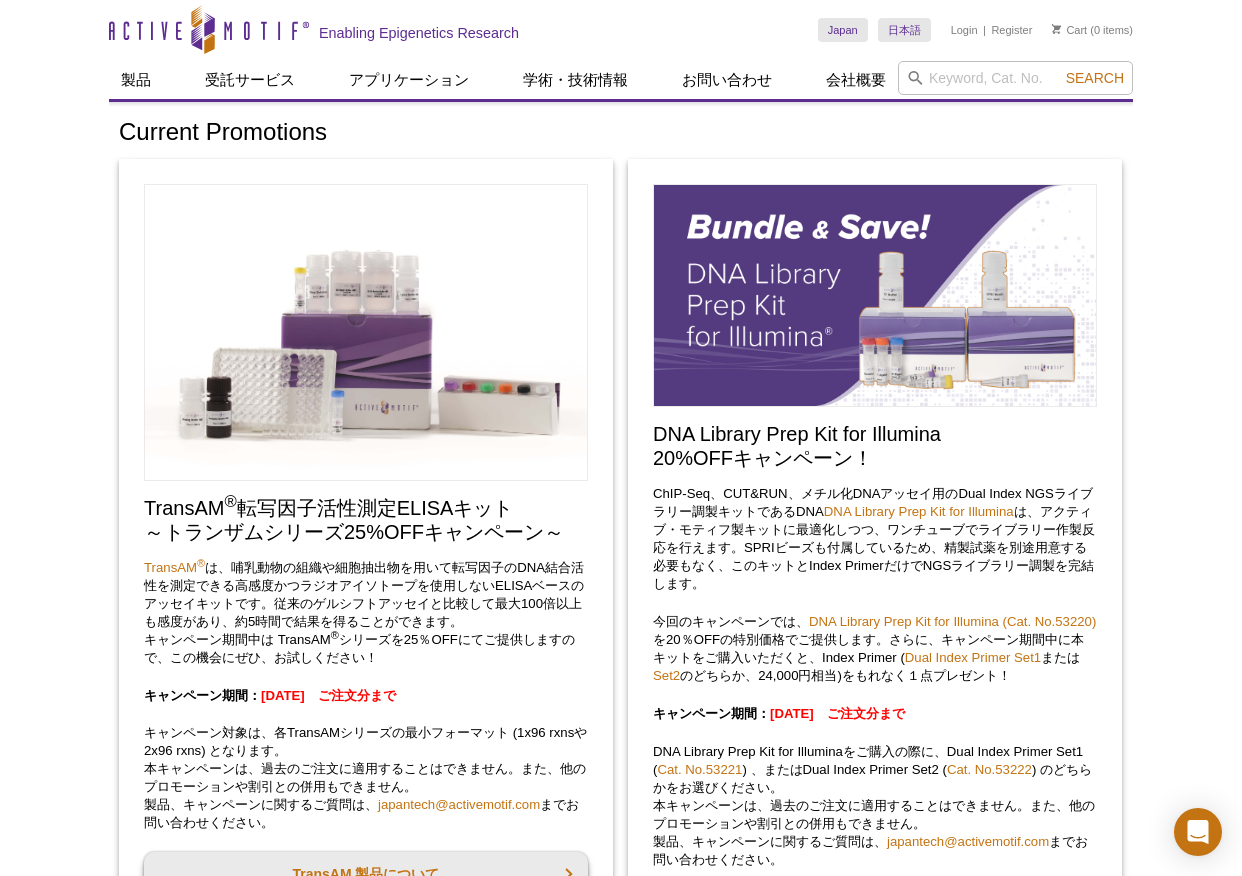 scroll, scrollTop: 100, scrollLeft: 0, axis: vertical 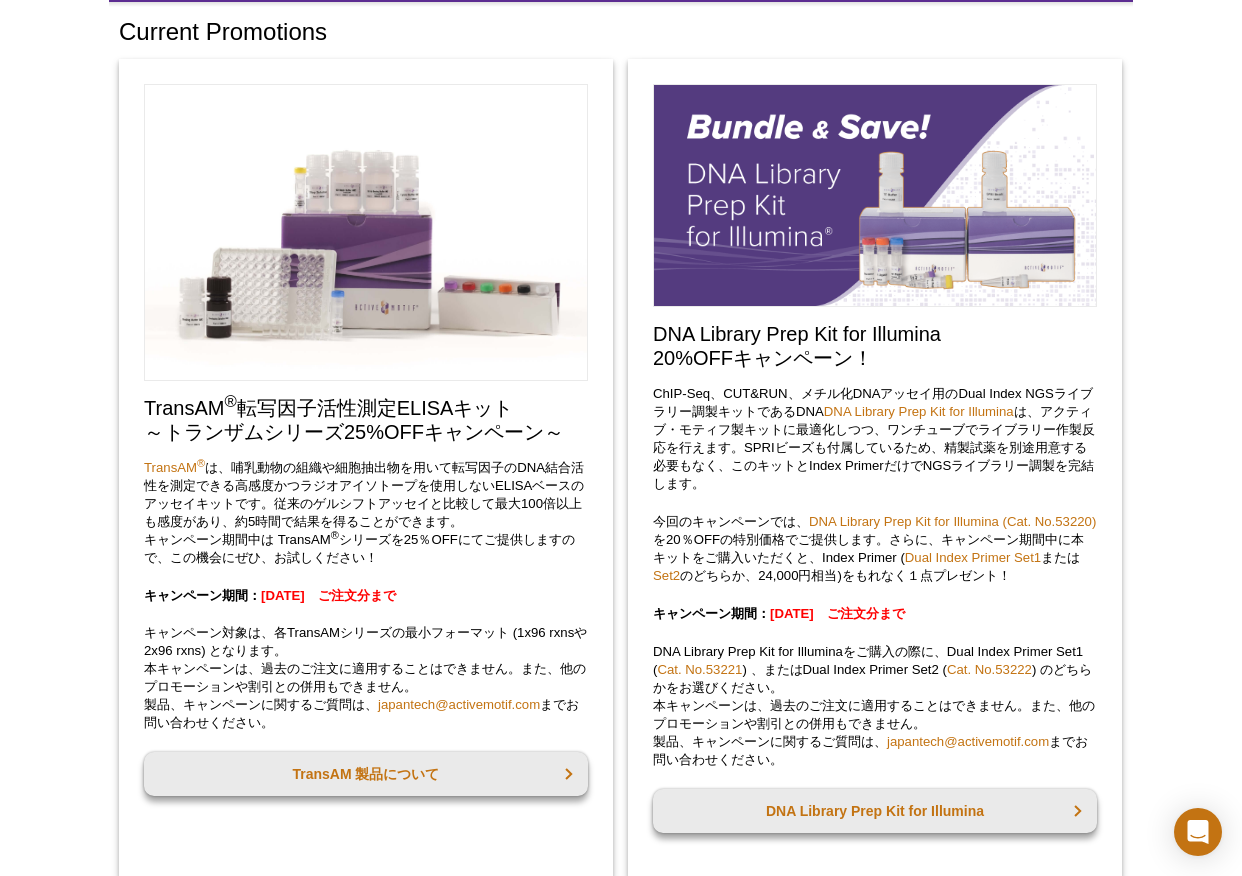 click on "Active Motif Logo
Enabling Epigenetics Research
0
Search
Skip to content
Active Motif Logo
Enabling Epigenetics Research
Japan
Australia
Austria
Belgium
Brazil
Canada
China" at bounding box center [621, 1795] 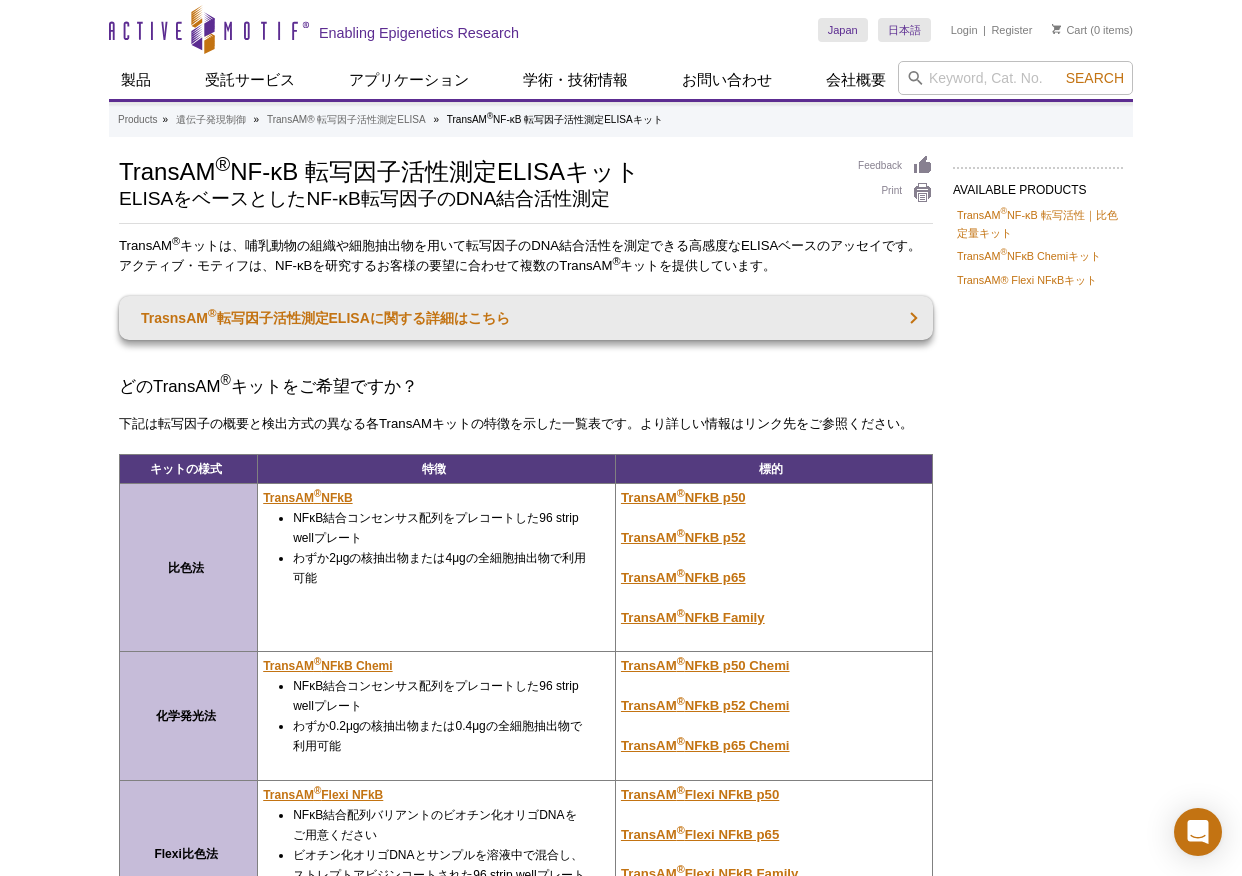 scroll, scrollTop: 234, scrollLeft: 0, axis: vertical 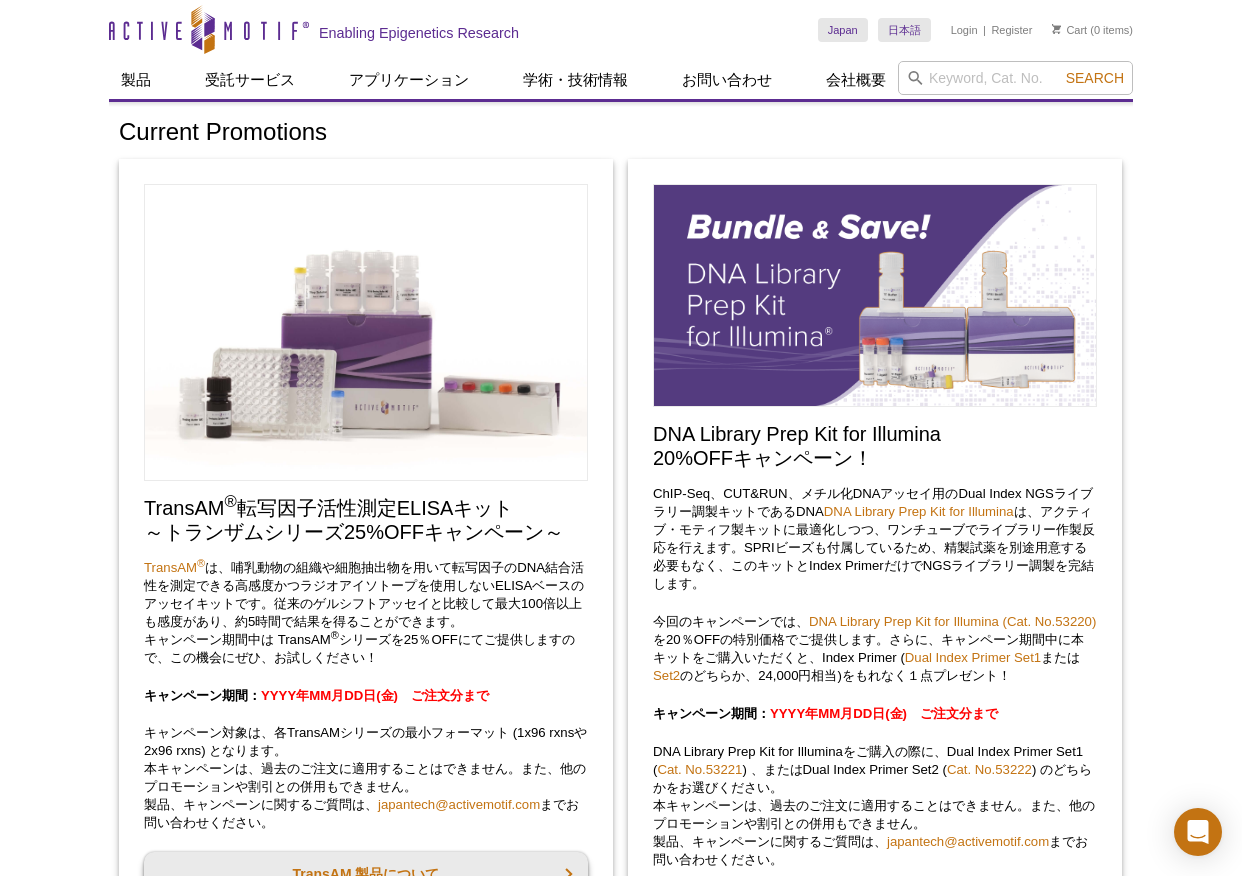 click on "Active Motif Logo
Enabling Epigenetics Research
0
Search
Skip to content
Active Motif Logo
Enabling Epigenetics Research
Japan
Australia
Austria
Belgium
Brazil
Canada
China" at bounding box center [621, 1895] 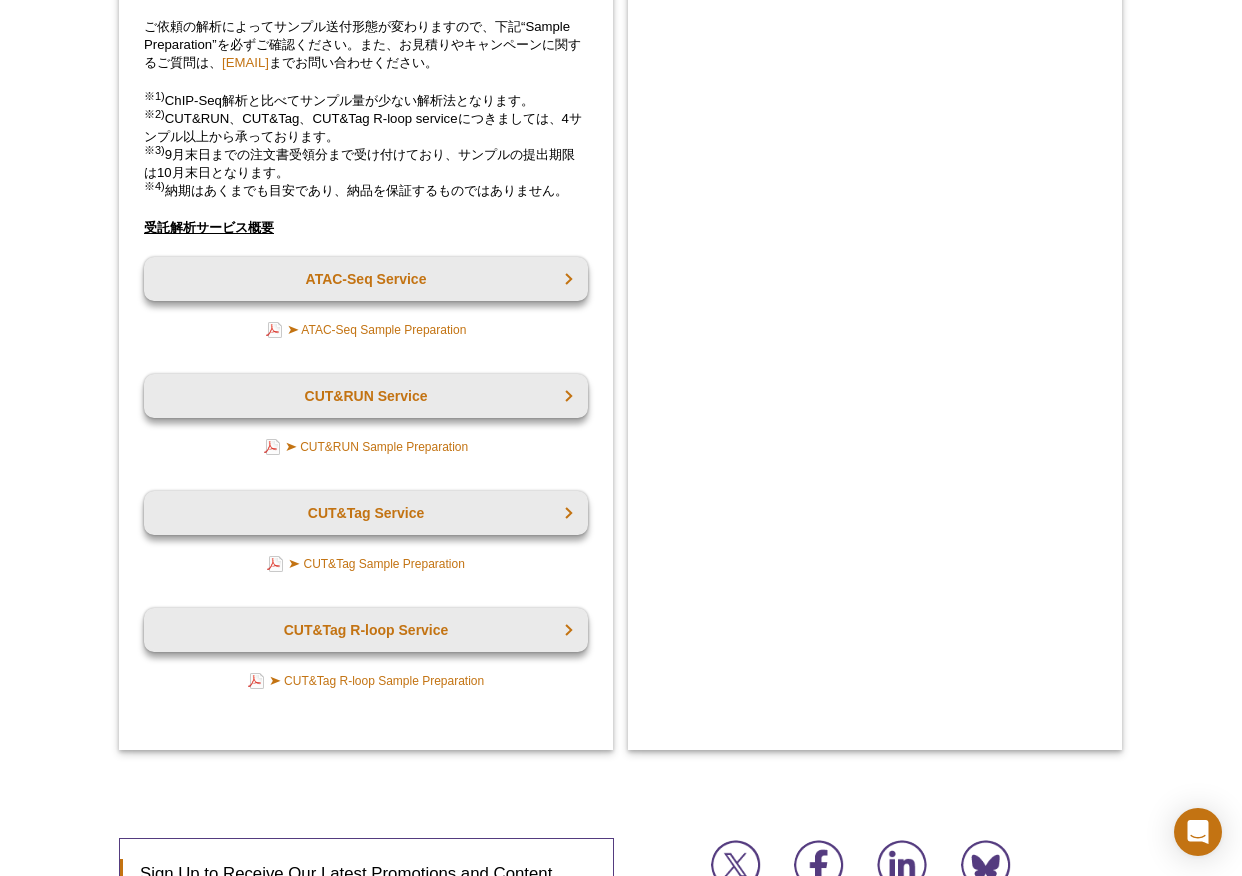 scroll, scrollTop: 2703, scrollLeft: 0, axis: vertical 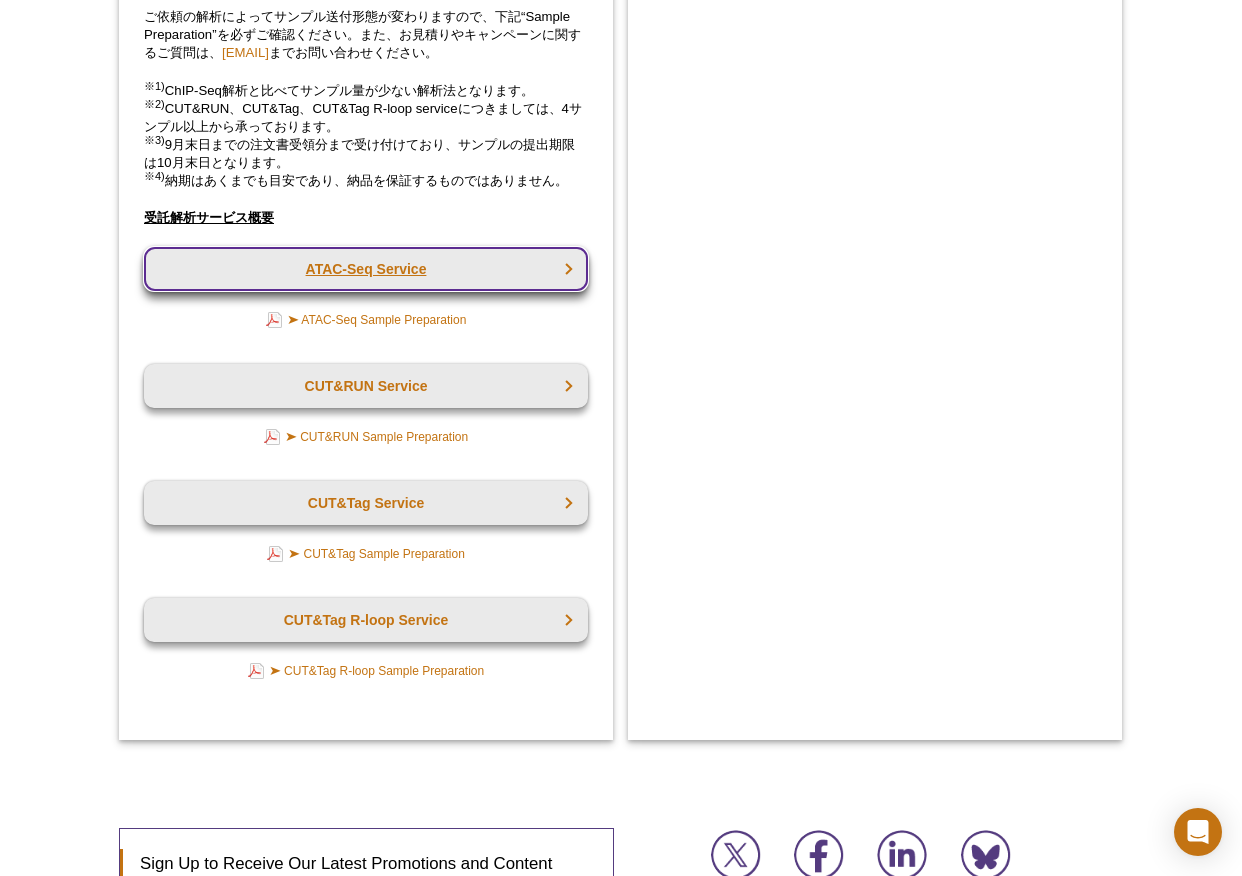 click on "ATAC-Seq Service" at bounding box center (366, 269) 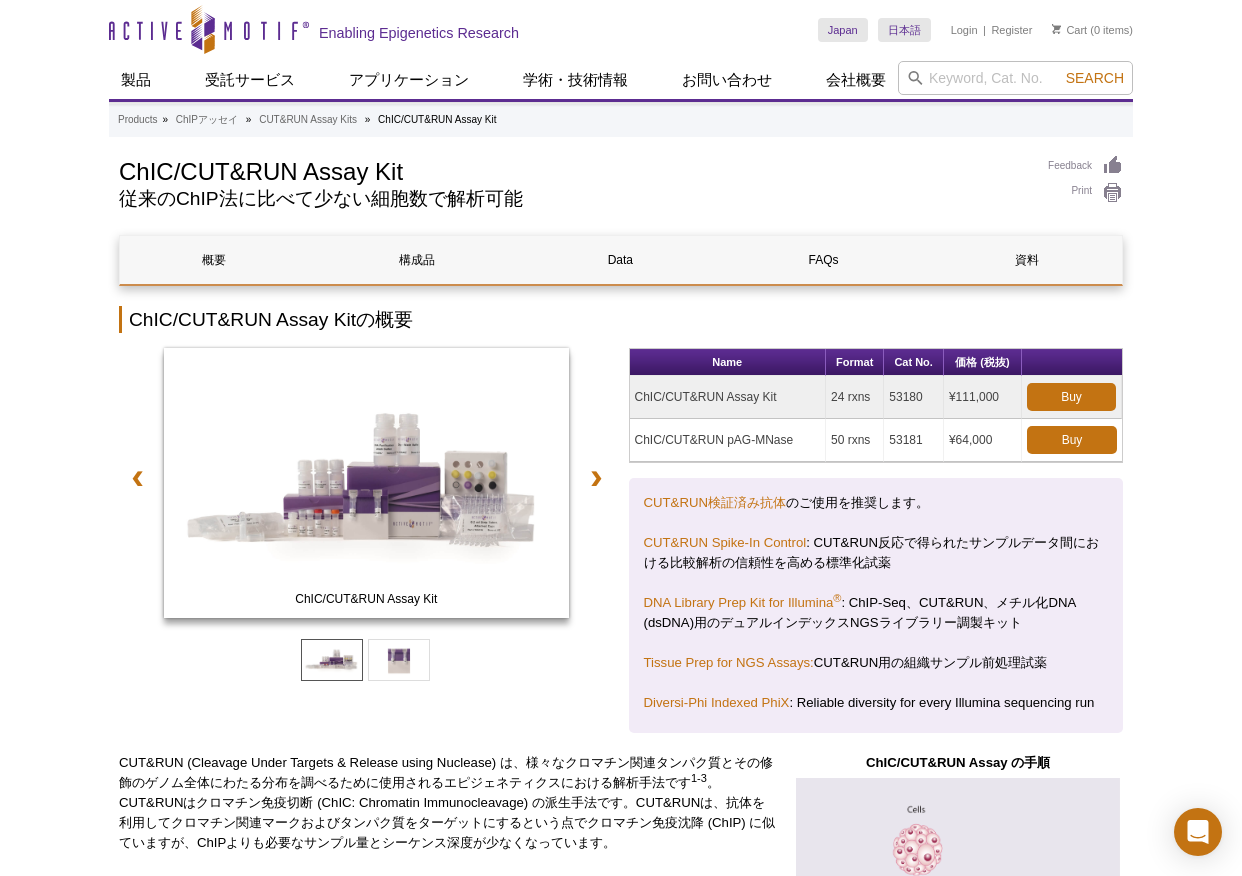 scroll, scrollTop: 0, scrollLeft: 0, axis: both 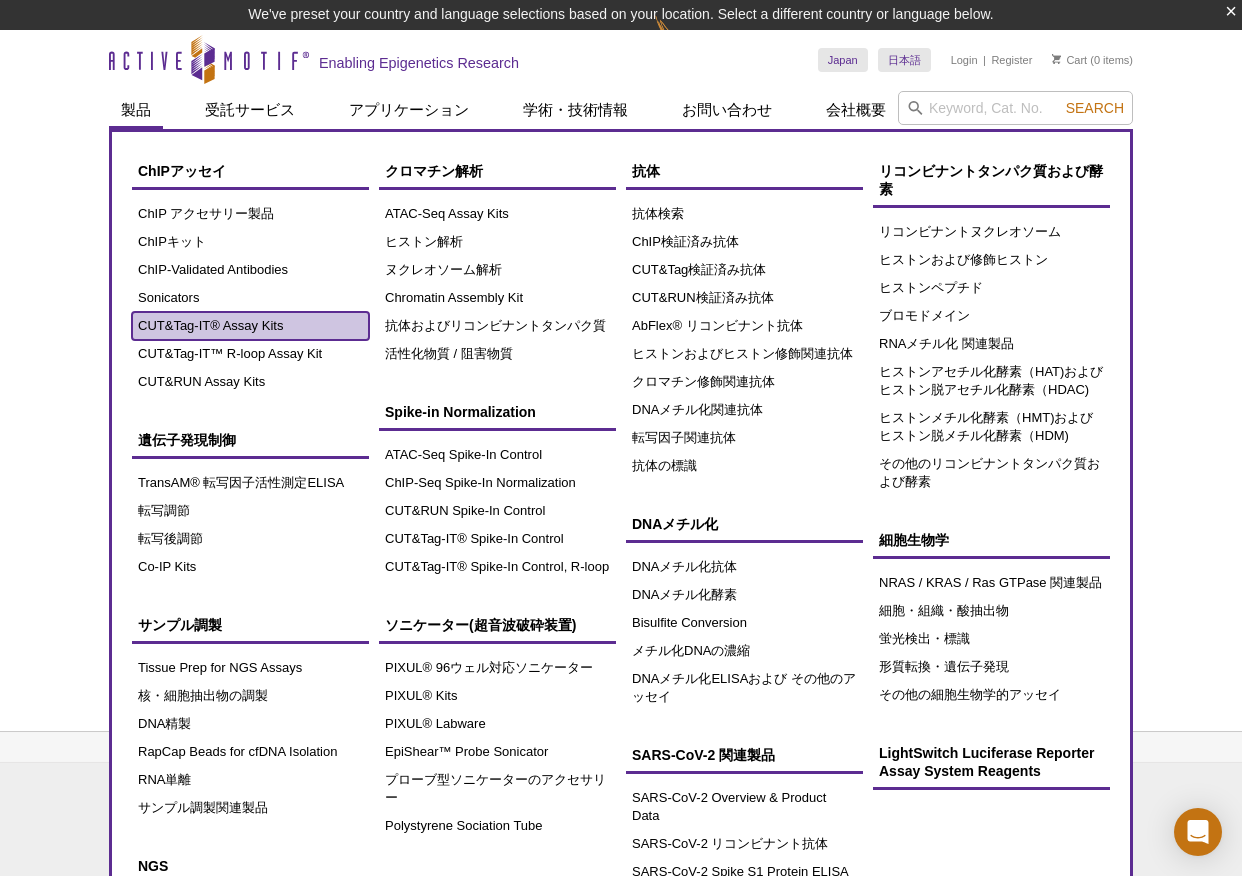click on "CUT&Tag-IT® Assay Kits" at bounding box center (250, 326) 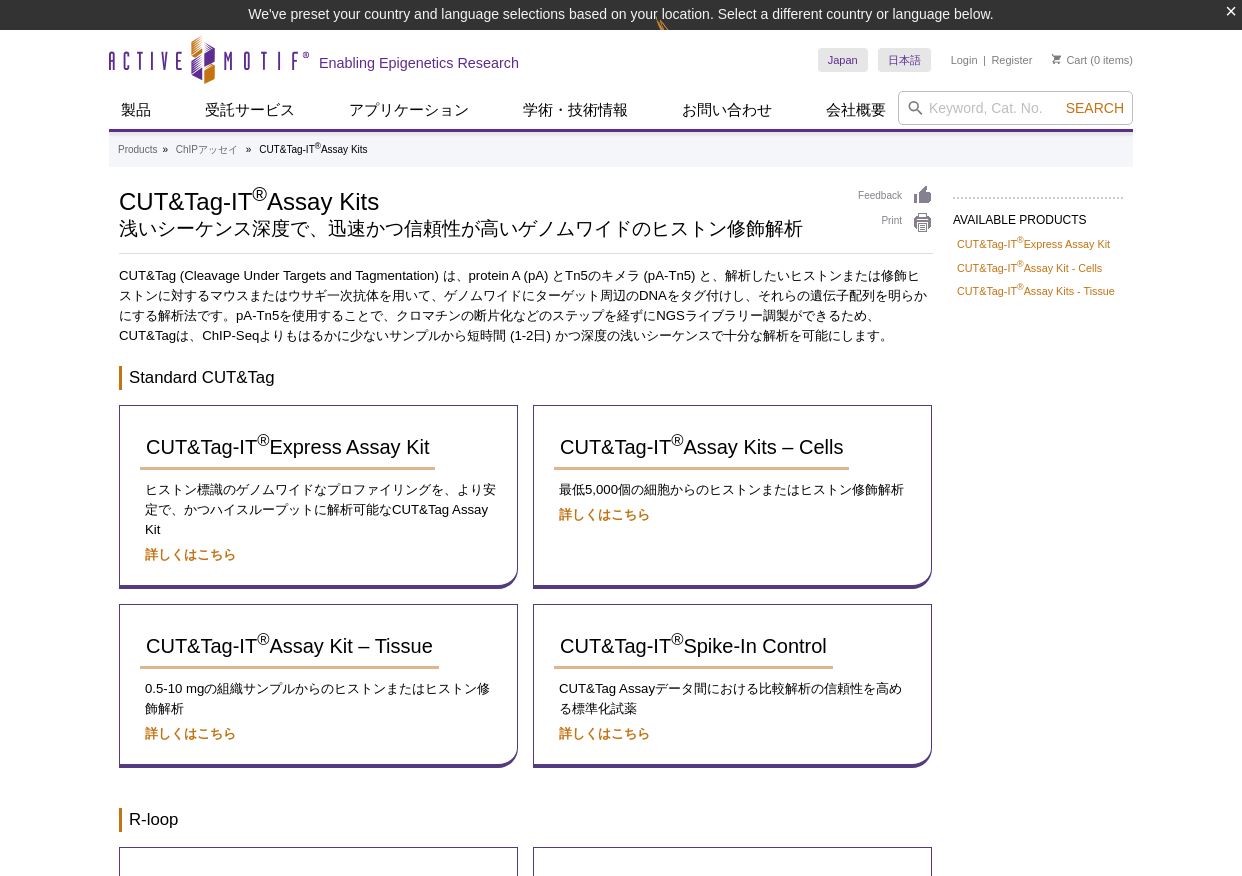 scroll, scrollTop: 0, scrollLeft: 0, axis: both 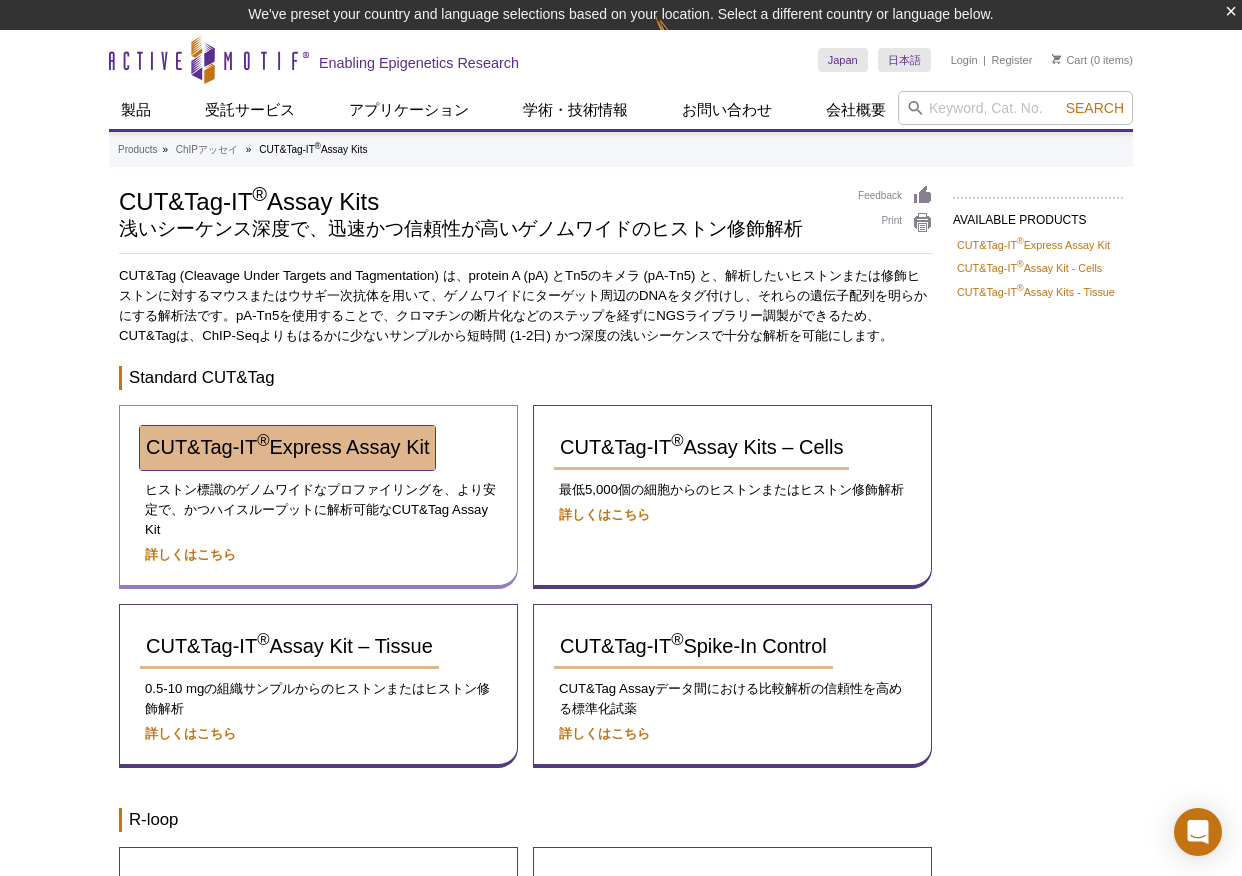click on "CUT&Tag-IT ®  Express Assay Kit" at bounding box center [287, 447] 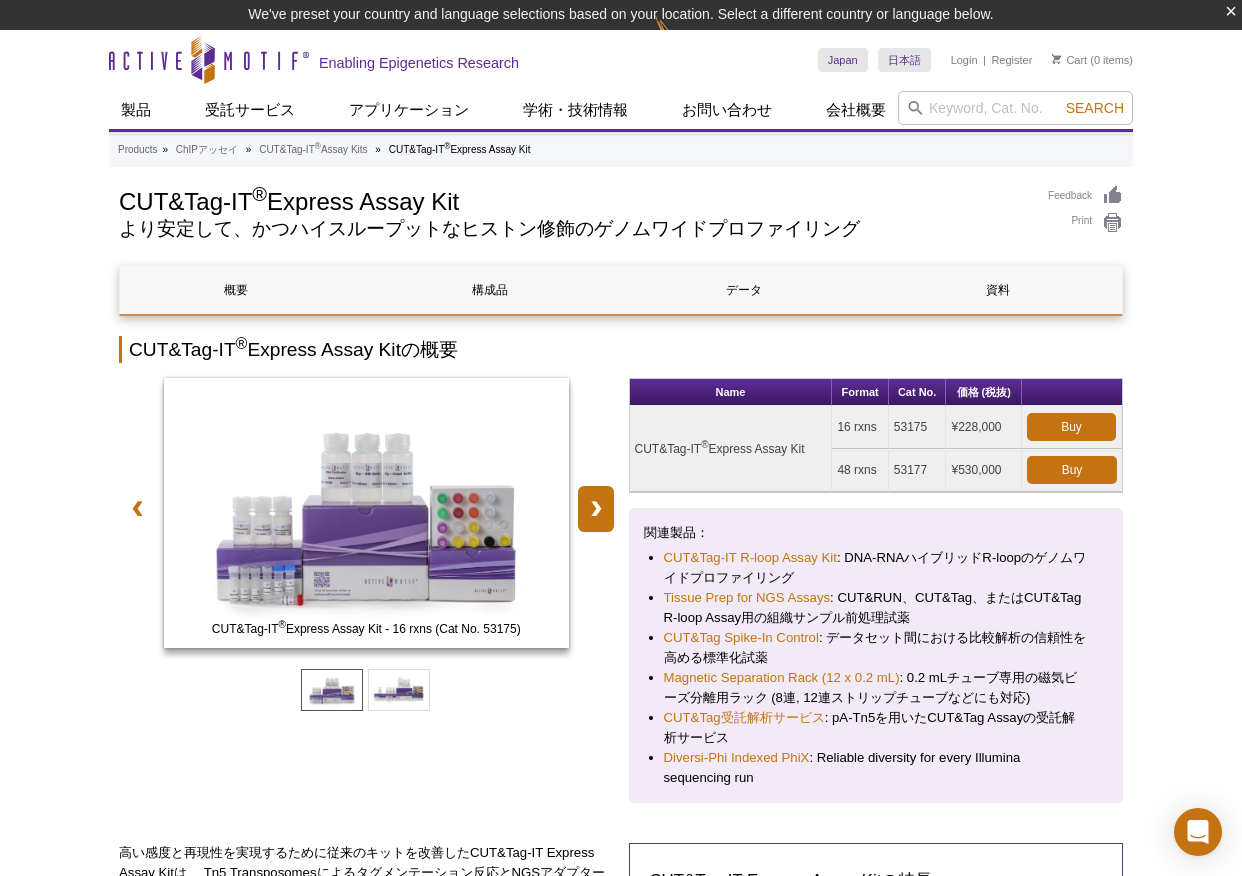scroll, scrollTop: 0, scrollLeft: 0, axis: both 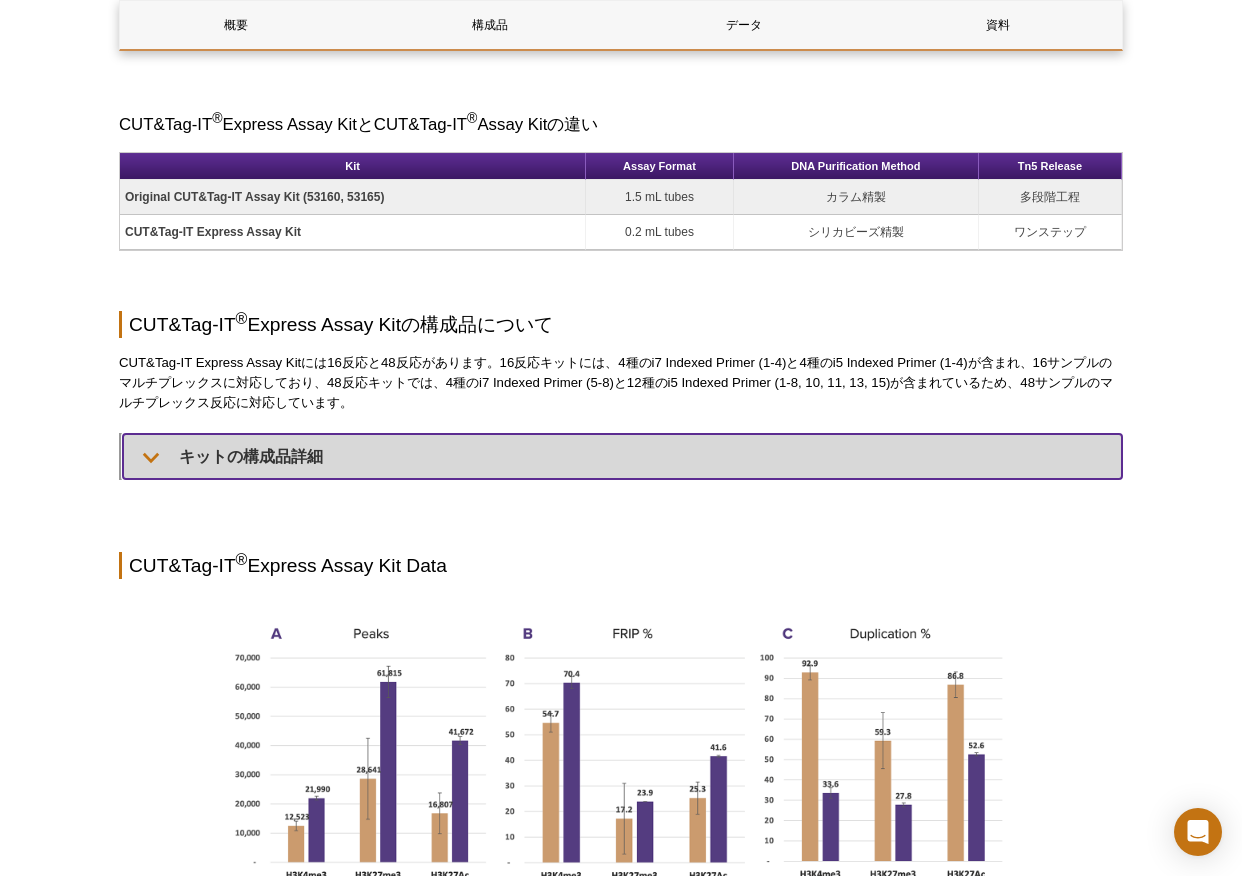 click on "キットの構成品詳細" at bounding box center [622, 456] 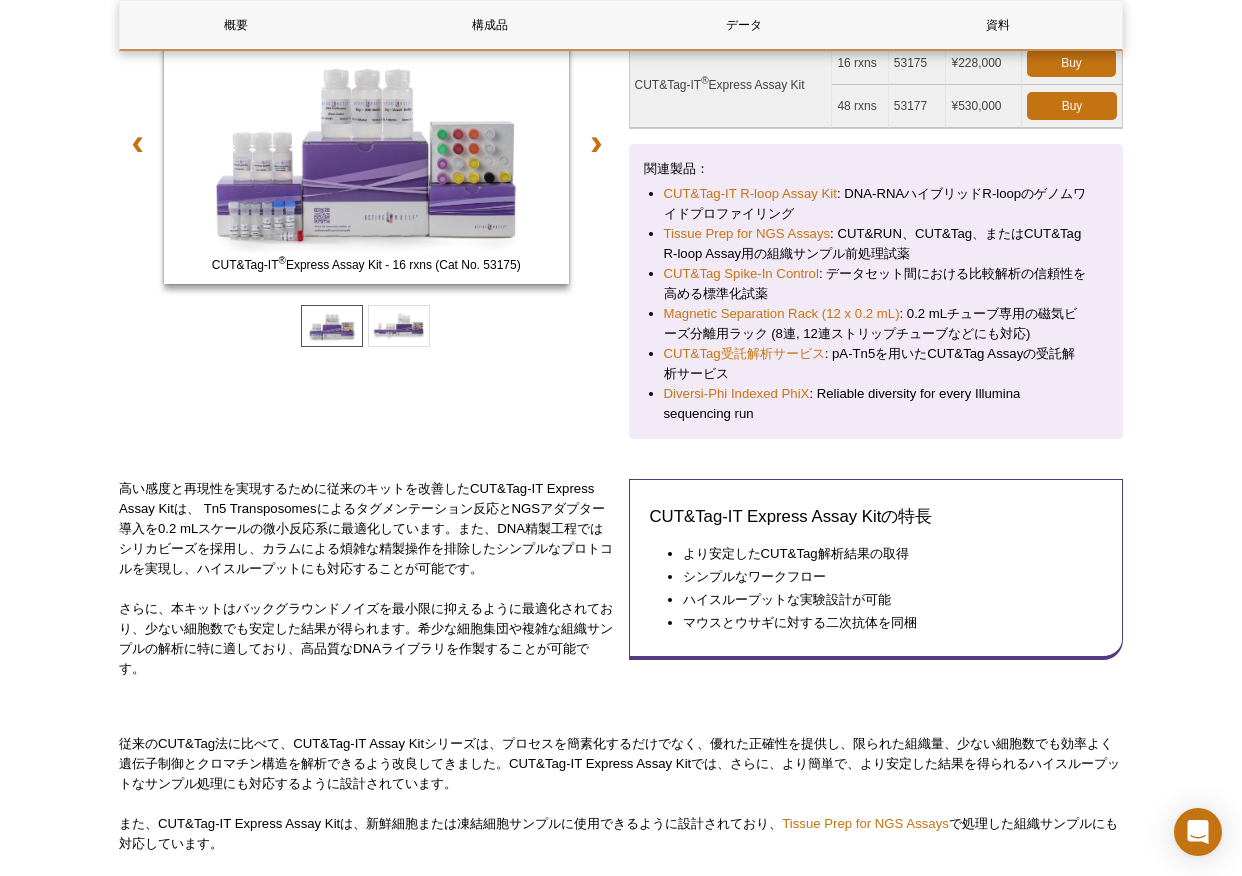 scroll, scrollTop: 533, scrollLeft: 0, axis: vertical 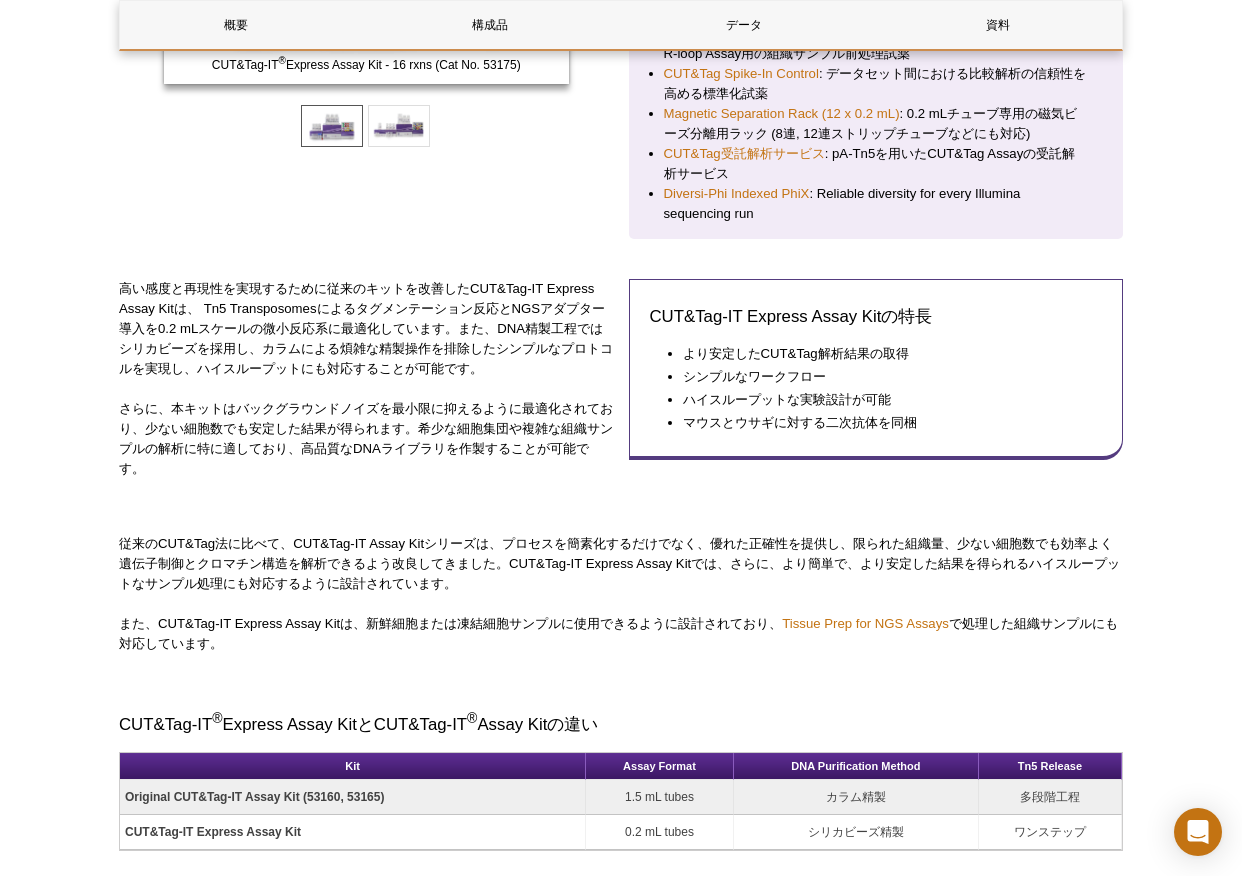 click on "Active Motif Logo
Enabling Epigenetics Research
0
Search
Skip to content
Active Motif Logo
Enabling Epigenetics Research
Japan
Australia
Austria
Belgium
Brazil
Canada
China" at bounding box center (621, 2241) 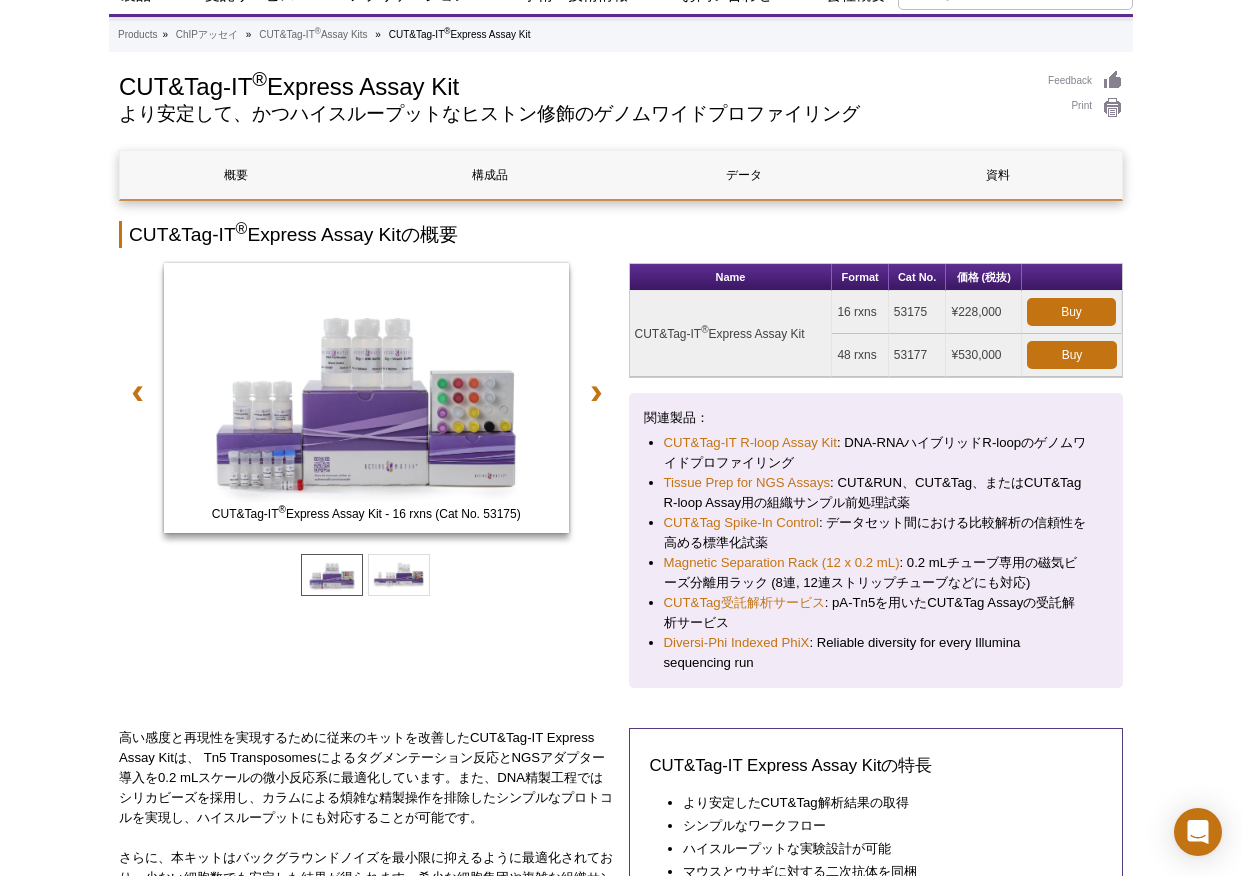 scroll, scrollTop: 84, scrollLeft: 0, axis: vertical 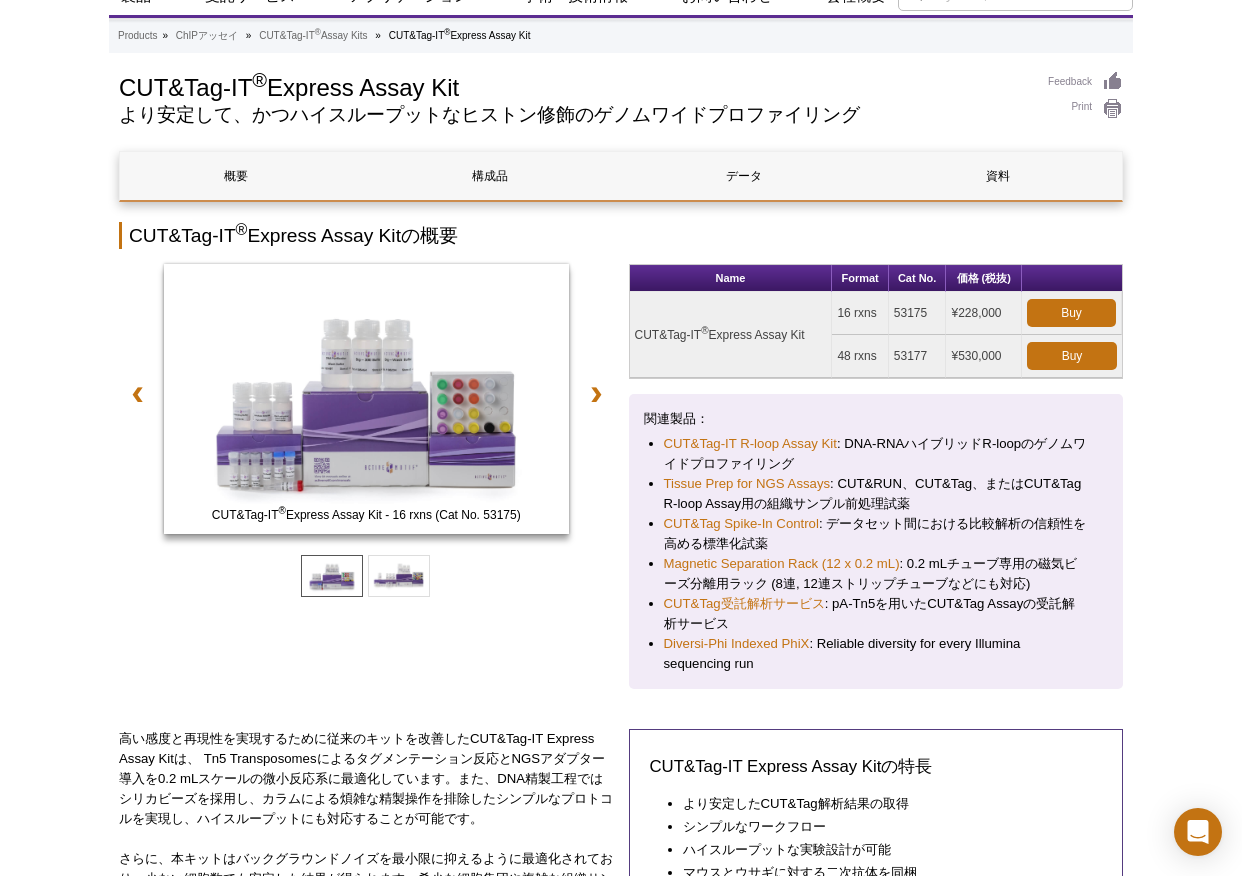 click on "Active Motif Logo
Enabling Epigenetics Research
0
Search
Skip to content
Active Motif Logo
Enabling Epigenetics Research
Japan
Australia
Austria
Belgium
Brazil
Canada
China" at bounding box center (621, 2690) 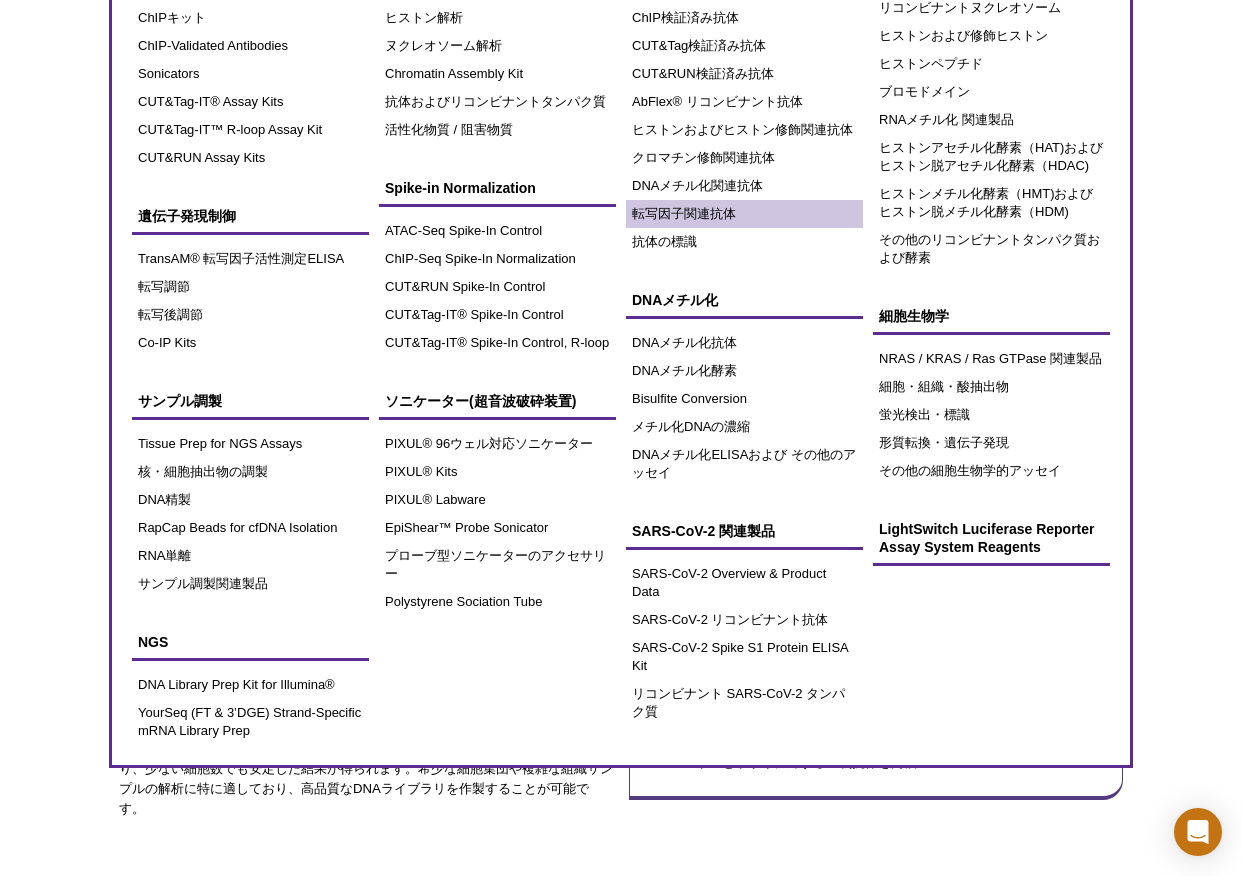 scroll, scrollTop: 200, scrollLeft: 0, axis: vertical 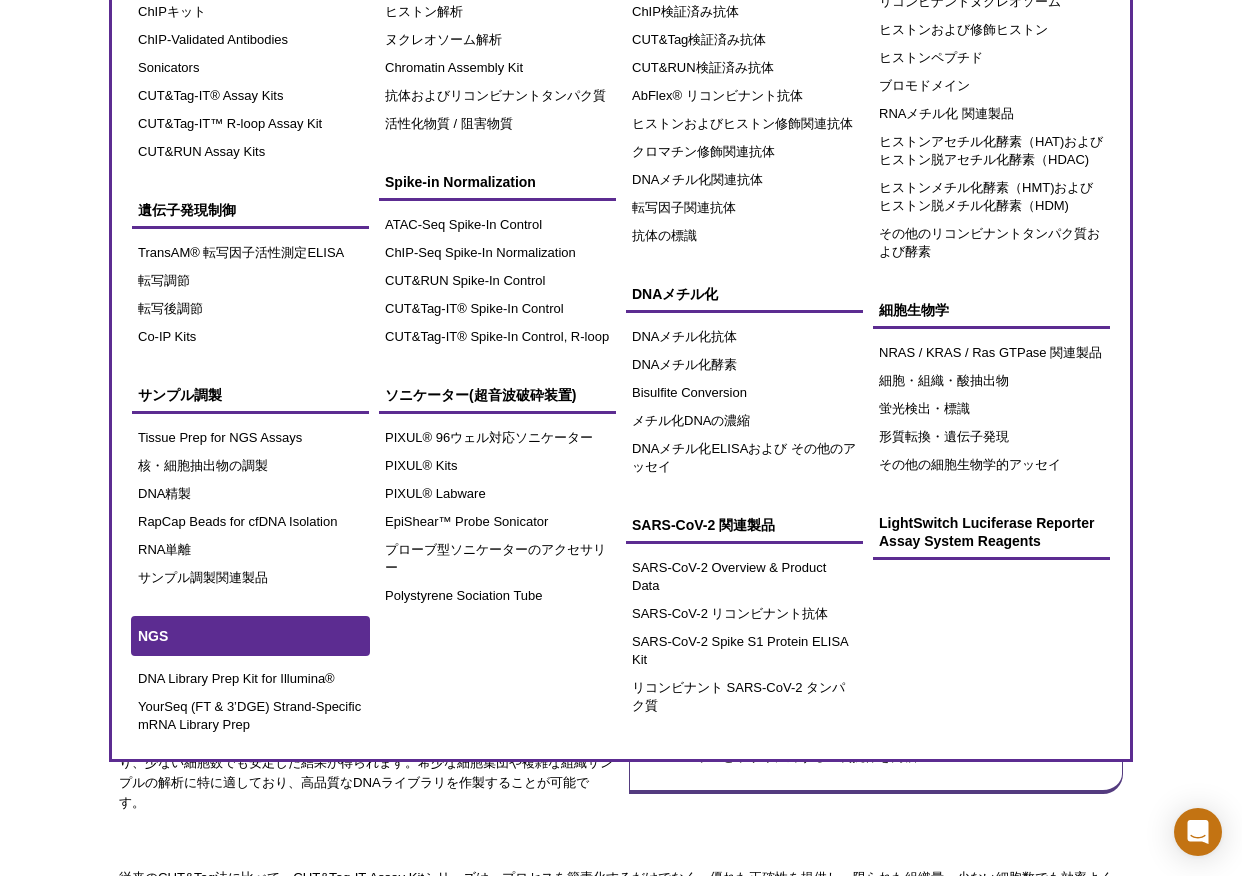 click on "NGS" at bounding box center [250, 636] 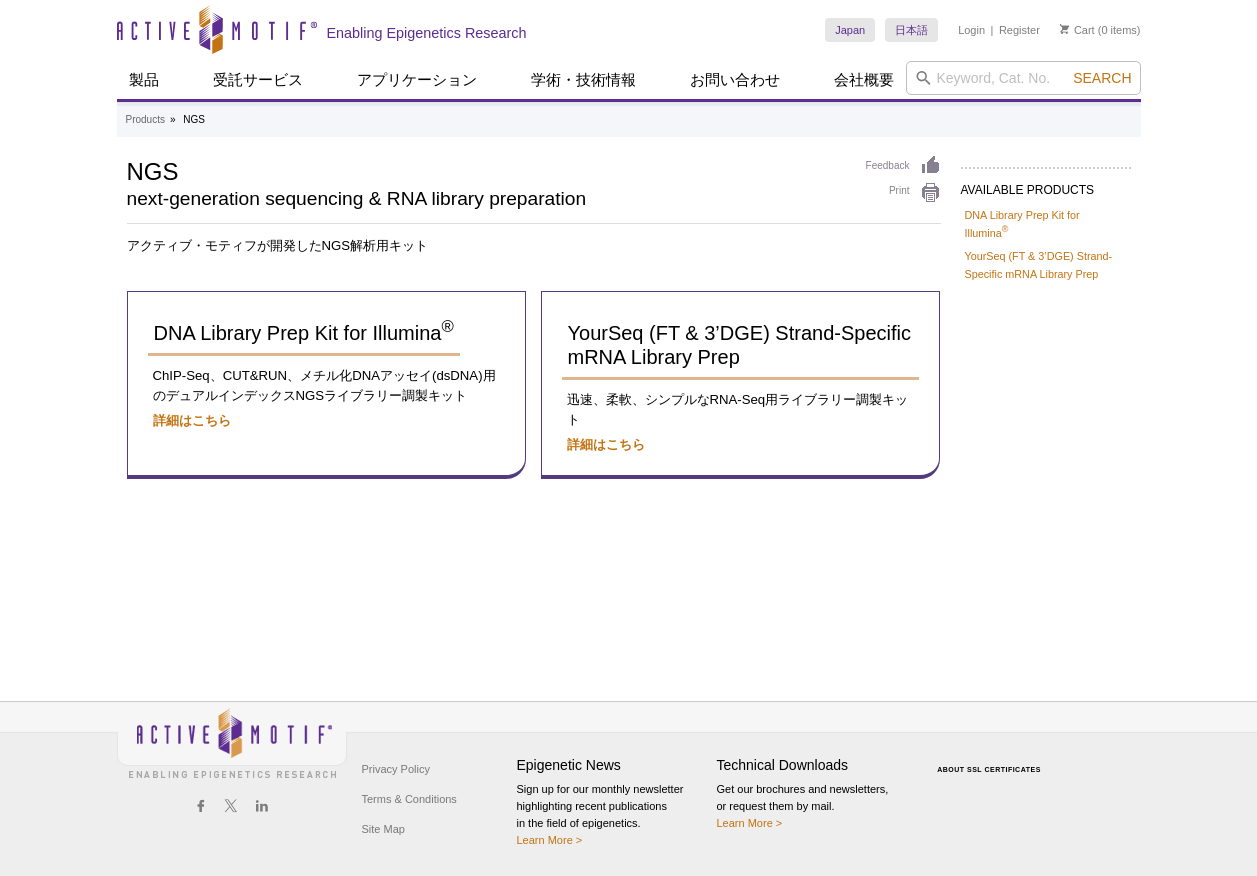 scroll, scrollTop: 0, scrollLeft: 0, axis: both 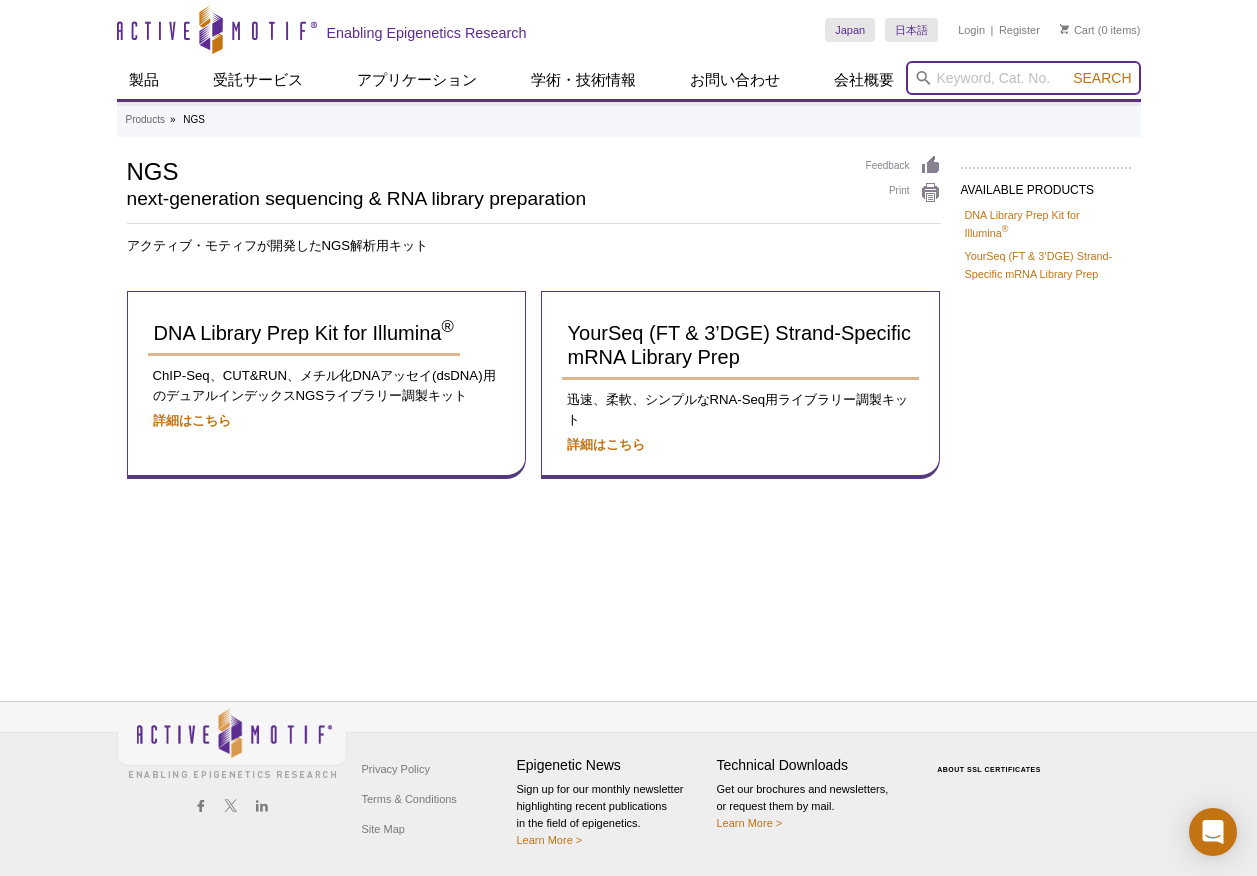 click at bounding box center (1023, 78) 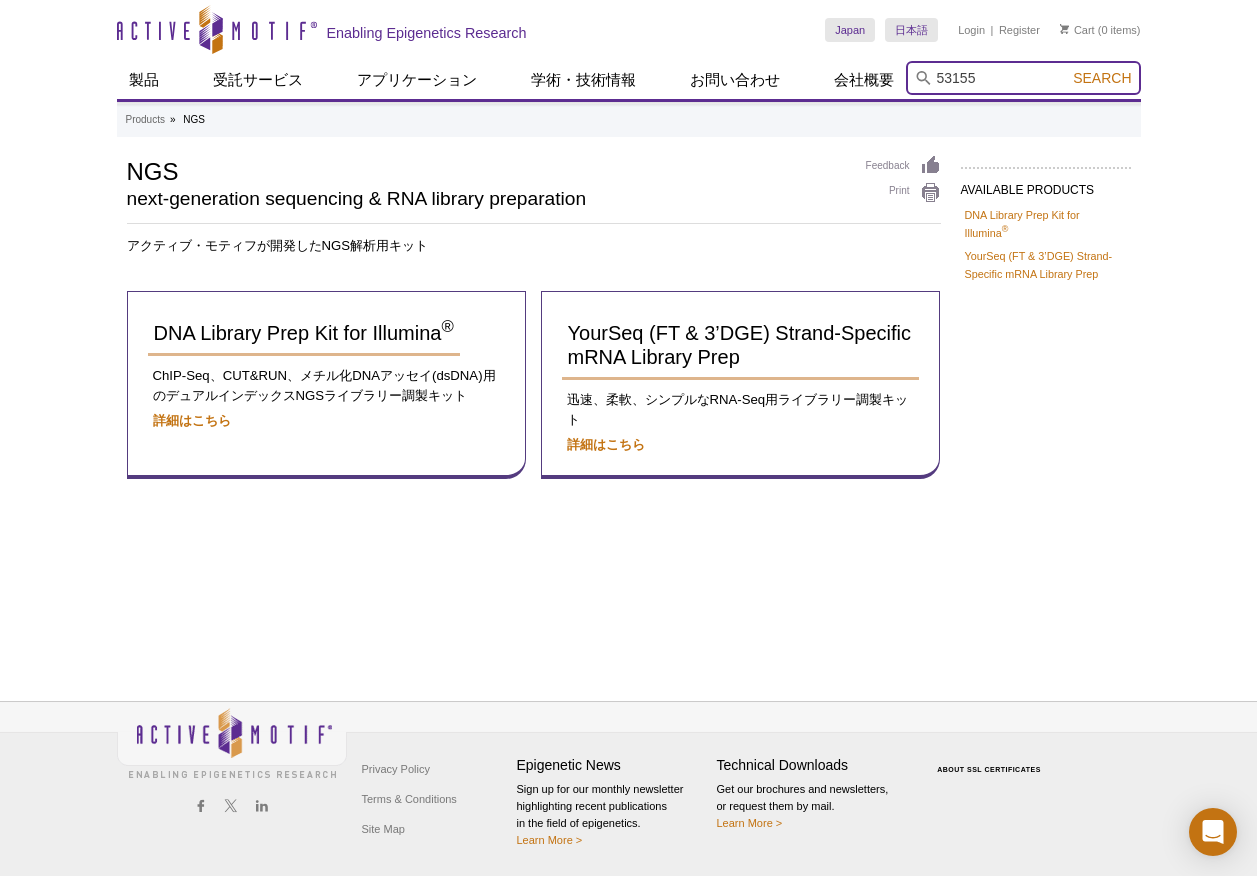 scroll, scrollTop: 0, scrollLeft: 0, axis: both 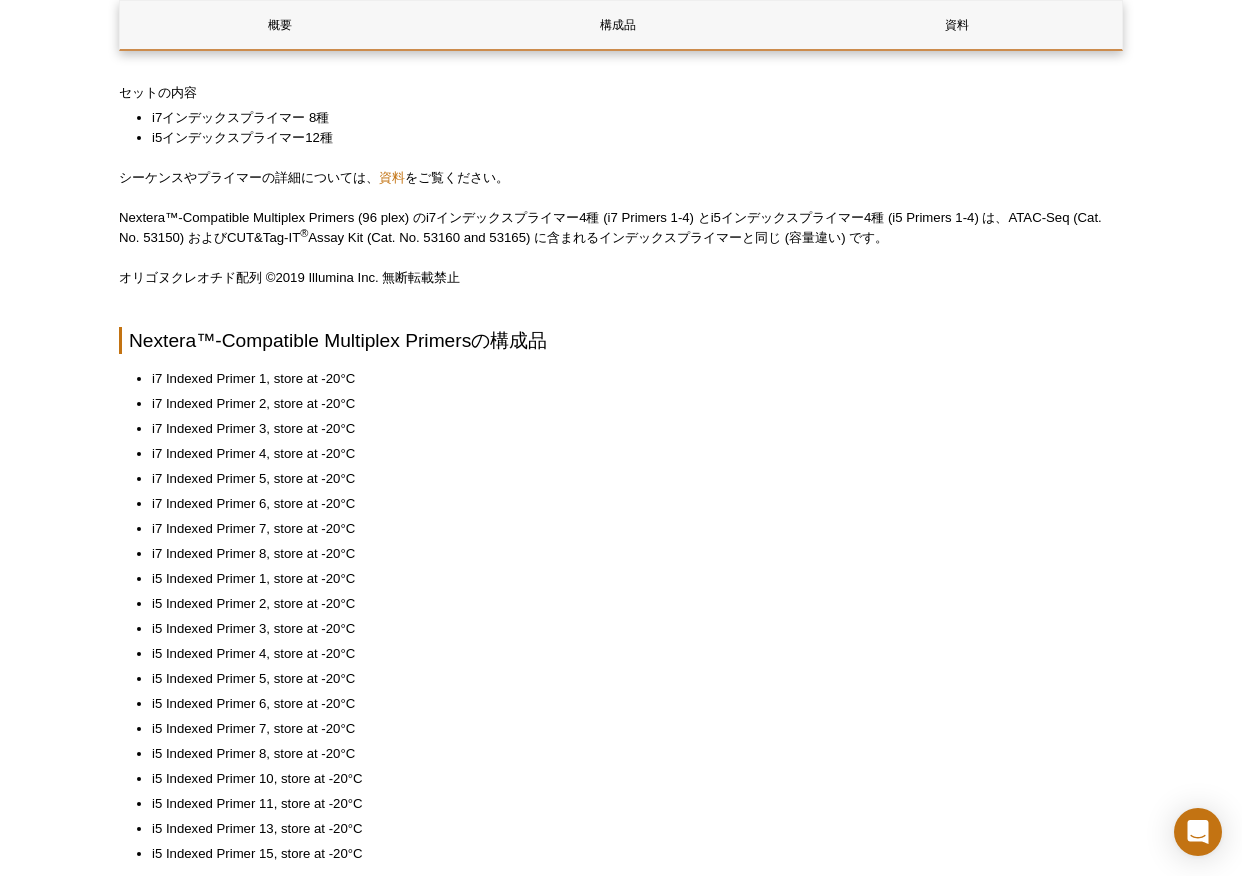 click on "i7 Indexed Primer 2, store at -20°C" at bounding box center (627, 404) 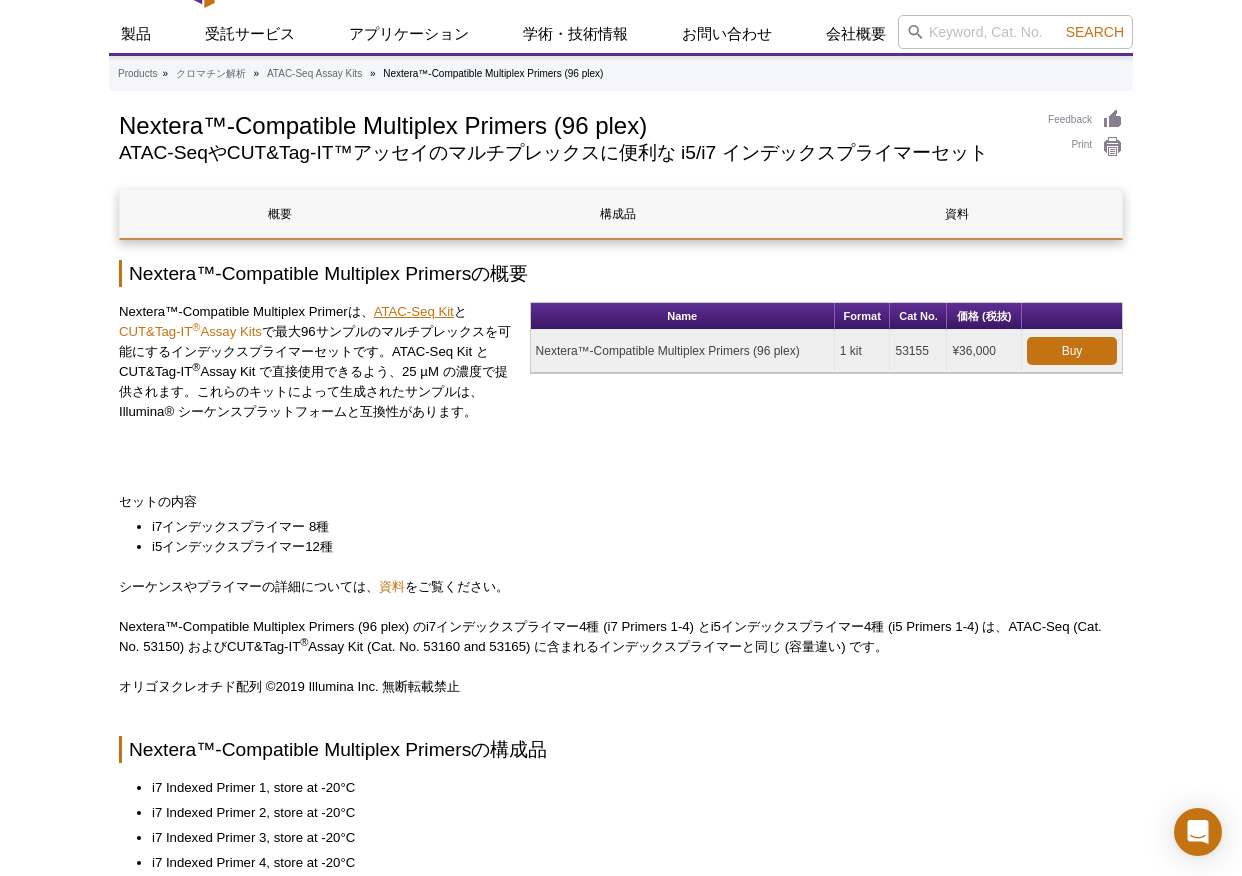 scroll, scrollTop: 47, scrollLeft: 0, axis: vertical 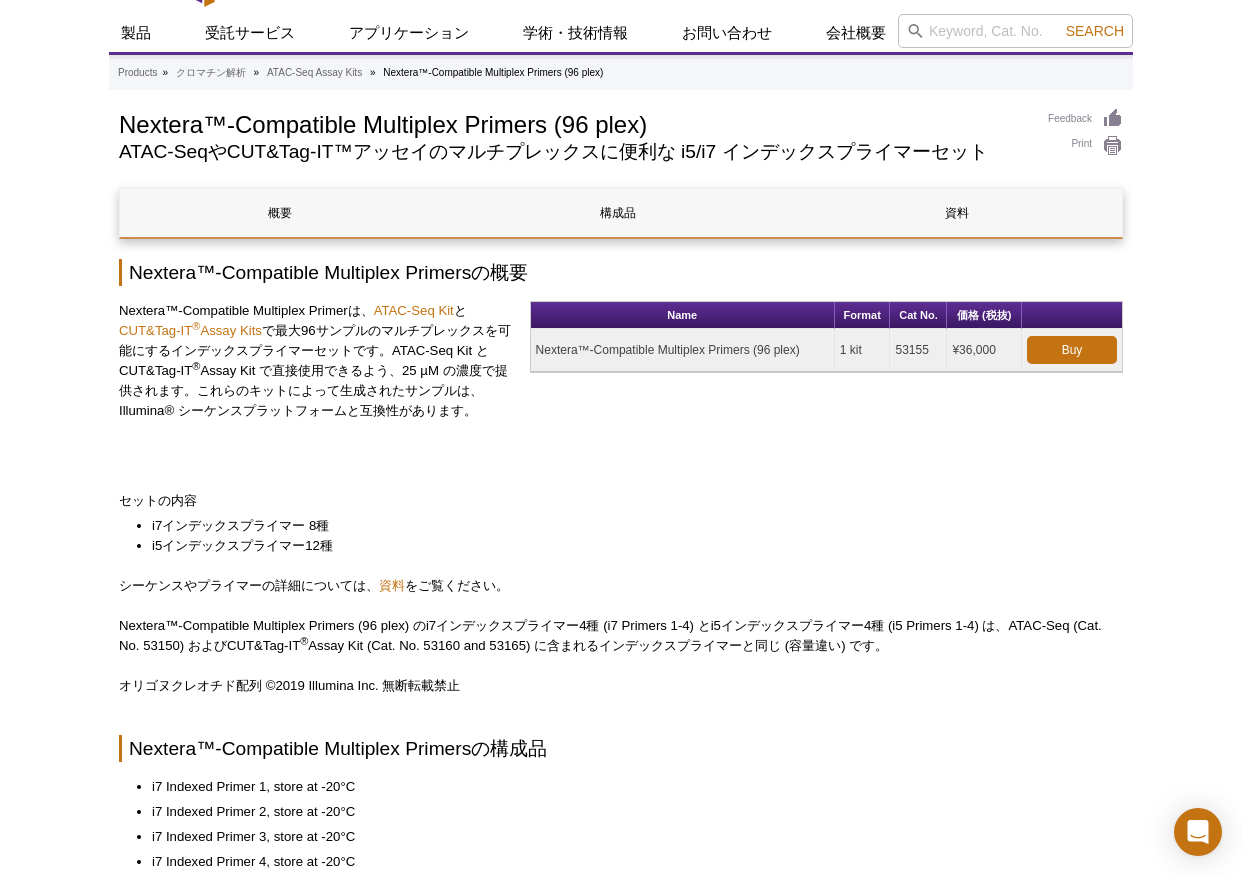 click on "Active Motif Logo
Enabling Epigenetics Research
0
Search
Skip to content
Active Motif Logo
Enabling Epigenetics Research
Japan
Australia
Austria
Belgium
Brazil
Canada
China" at bounding box center [621, 952] 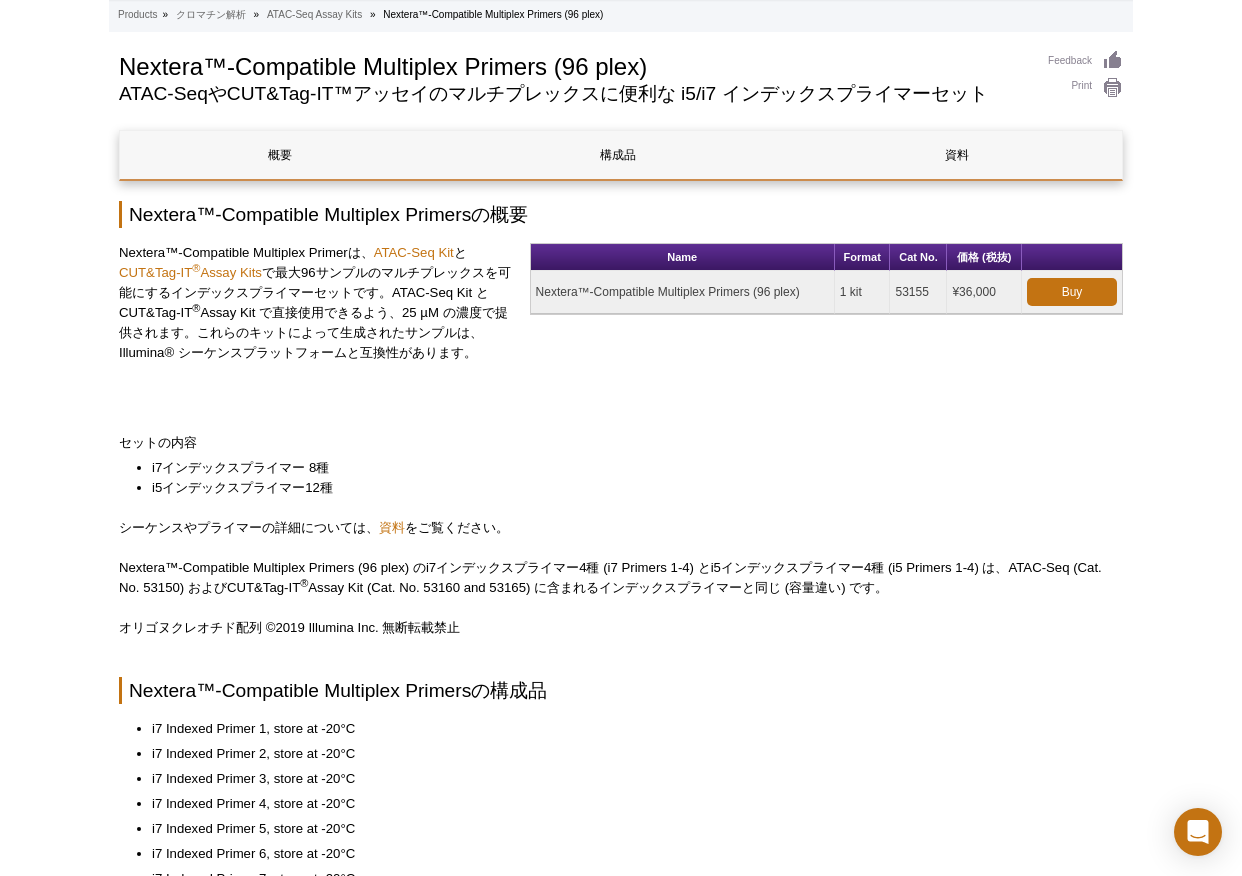 scroll, scrollTop: 0, scrollLeft: 0, axis: both 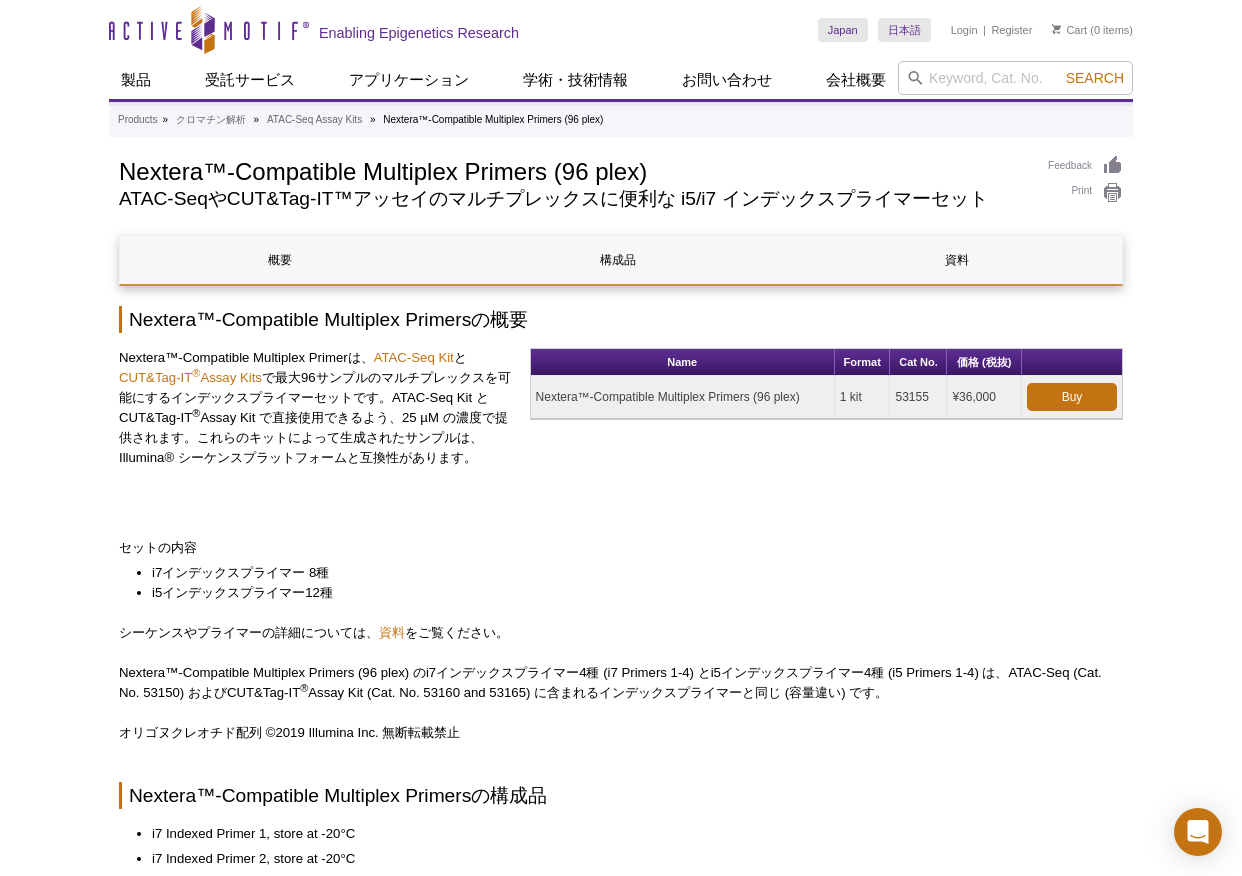 click on "Nextera™-Compatible Multiplex Primerは、 ATAC-Seq Kit と CUT&Tag-IT ®  Assay Kits で最大96サンプルのマルチプレックスを可能にするインデックスプライマーセットです。ATAC-Seq Kit と CUT&Tag-IT ®  Assay Kit で直接使用できるよう、25 µM の濃度で提供されます。これらのキットによって生成されたサンプルは、Illumina® シーケンスプラットフォームと互換性があります。" at bounding box center [317, 418] 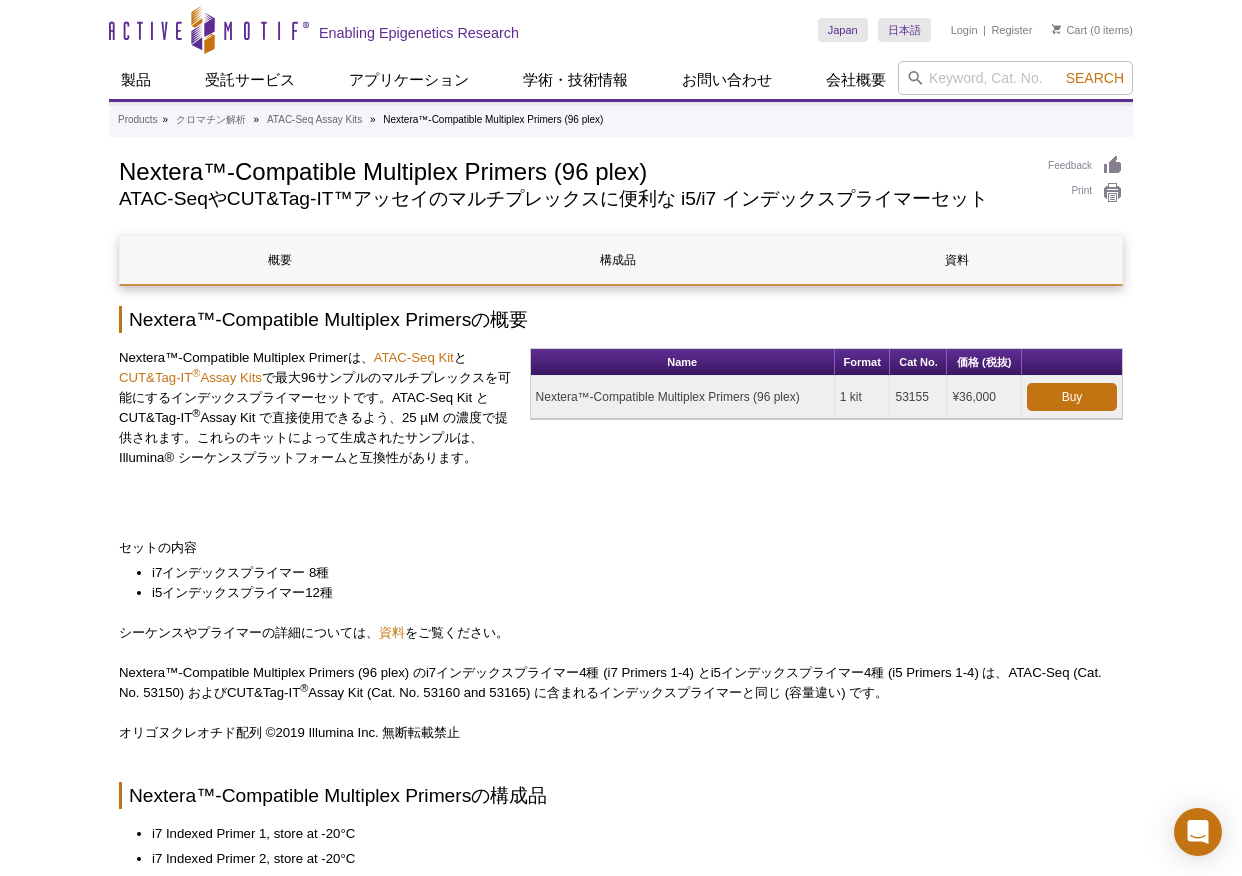 click on "Active Motif Logo
Enabling Epigenetics Research
0
Search
Skip to content
Active Motif Logo
Enabling Epigenetics Research
Japan
Australia
Austria
Belgium
Brazil
Canada
China" at bounding box center (621, 999) 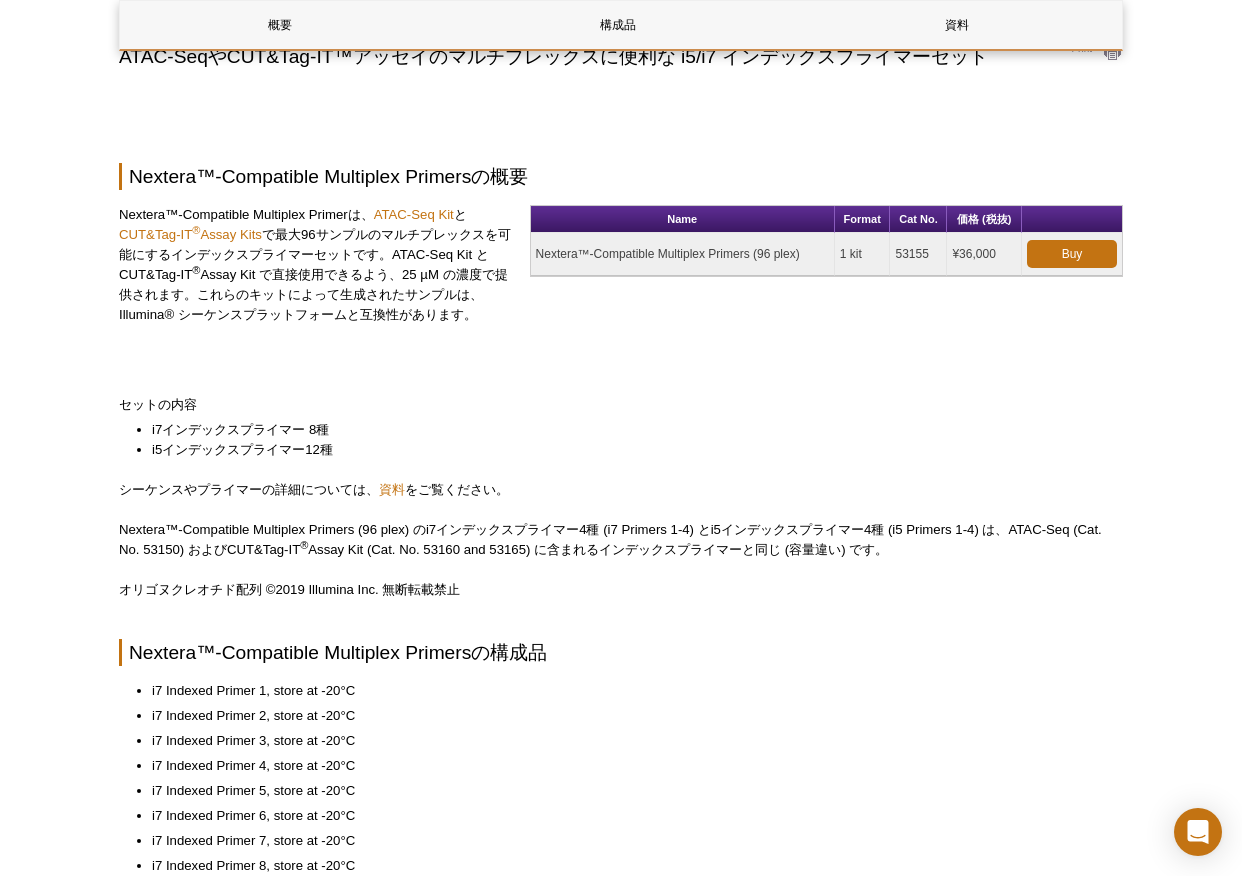 scroll, scrollTop: 0, scrollLeft: 0, axis: both 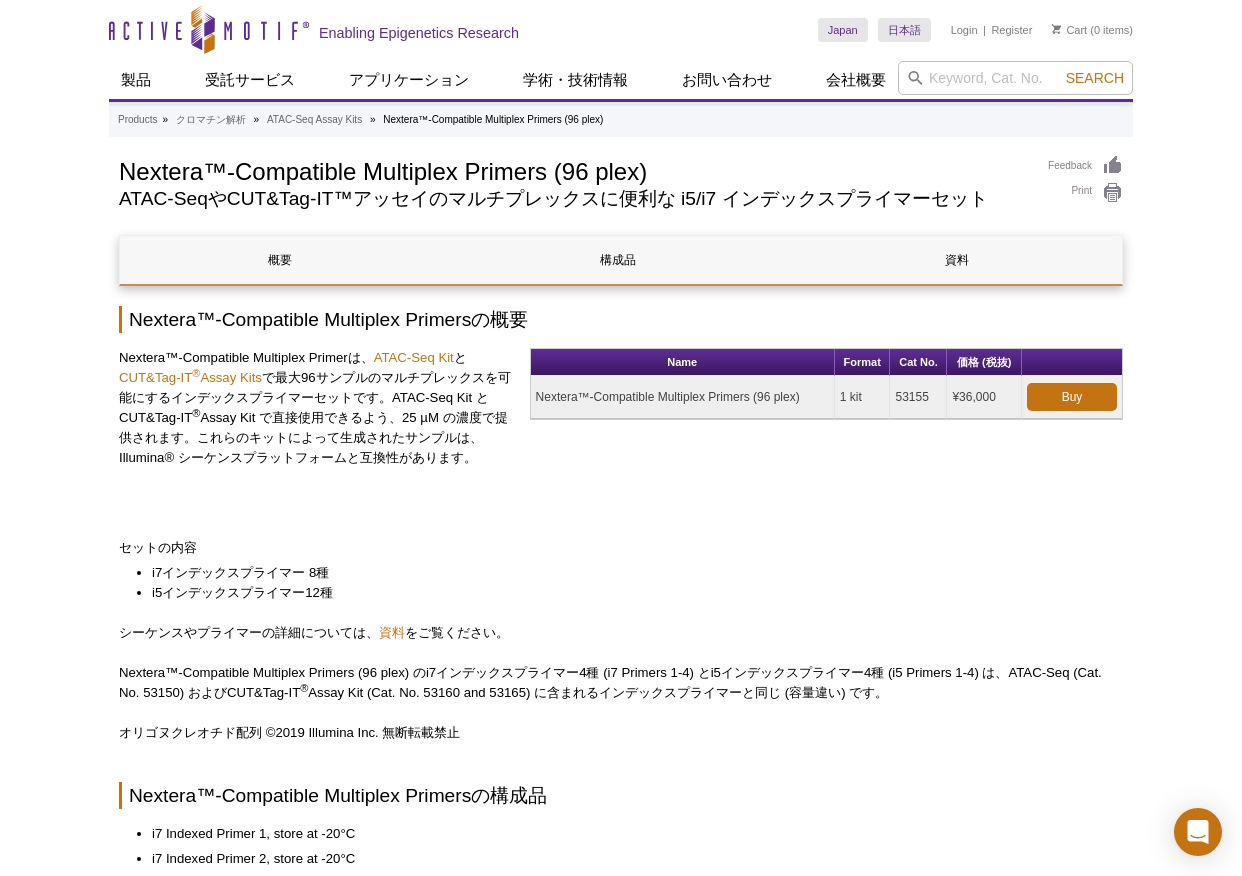 click on "Name
Format
Cat No.
価格 (税抜)
Nextera™-Compatible Multiplex Primers (96 plex)
1 kit
53155
¥36,000
Buy" at bounding box center [826, 425] 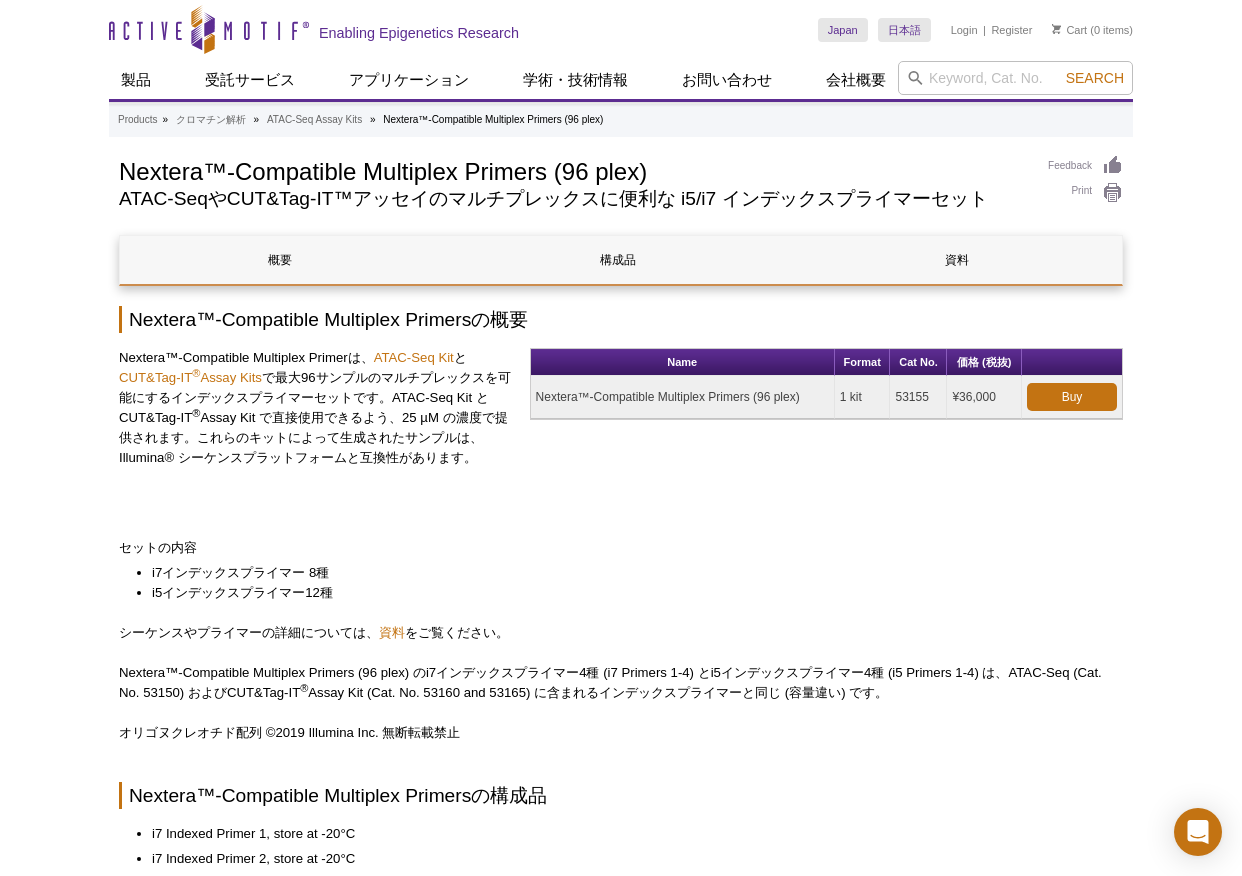 click on "Active Motif Logo
Enabling Epigenetics Research
0
Search
Skip to content
Active Motif Logo
Enabling Epigenetics Research
Japan
Australia
Austria
Belgium
Brazil
Canada
China" at bounding box center (621, 999) 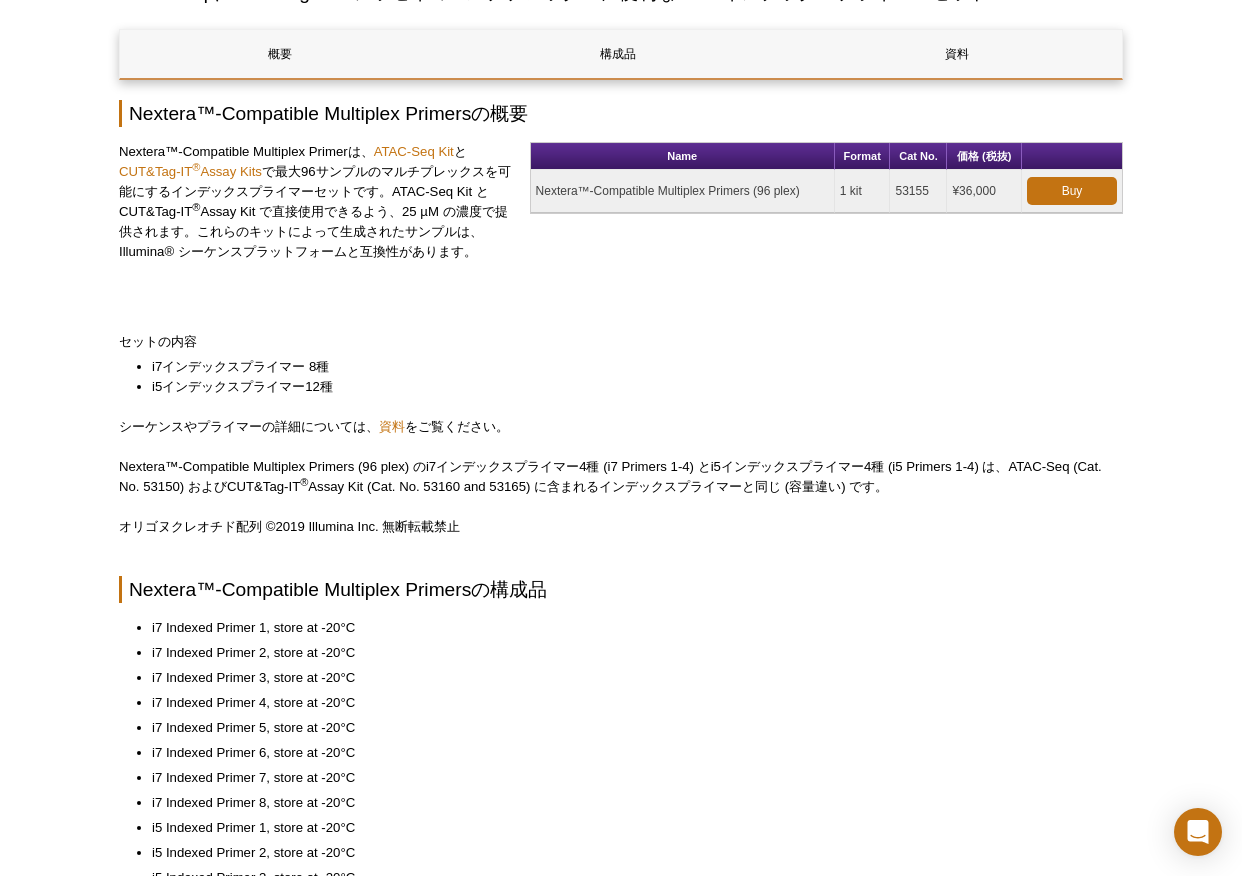 scroll, scrollTop: 215, scrollLeft: 0, axis: vertical 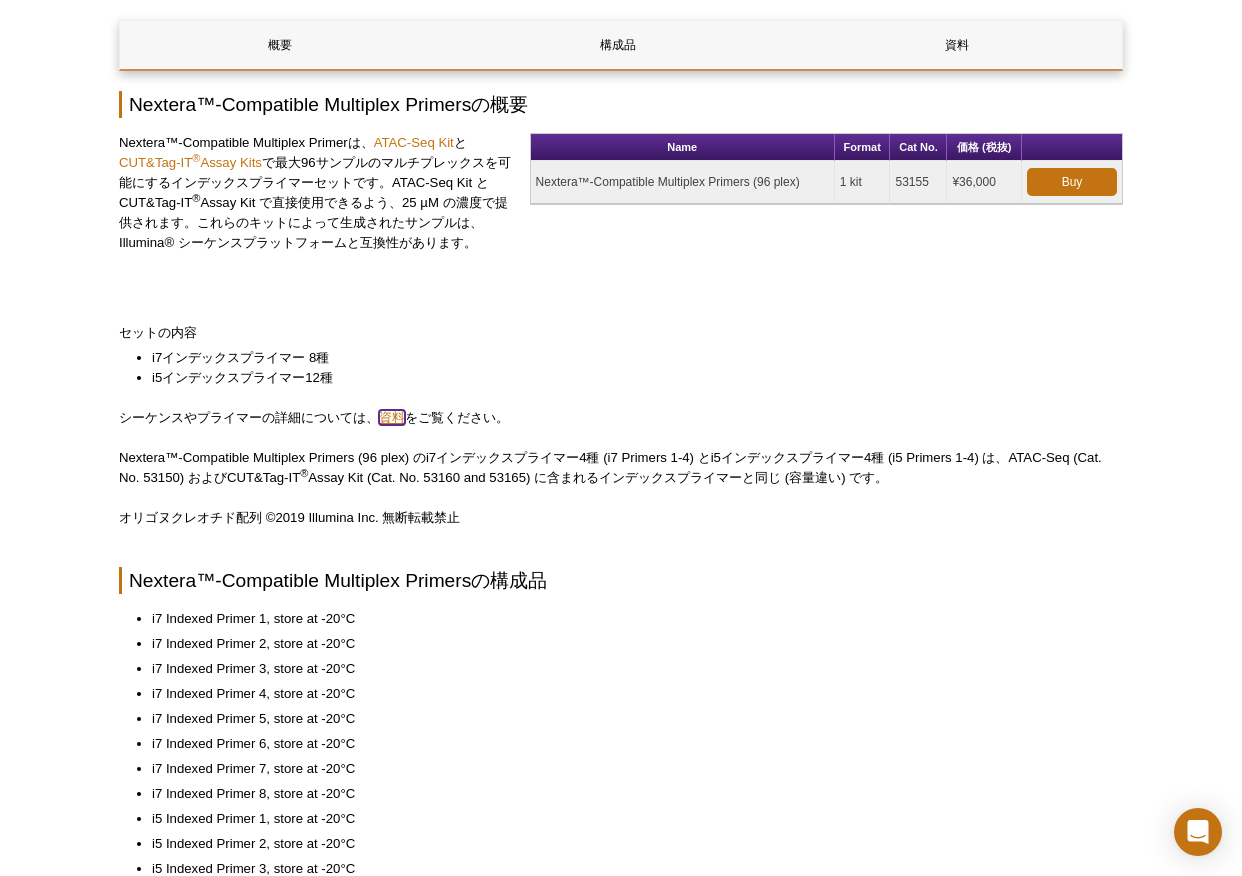 click on "資料" at bounding box center [392, 417] 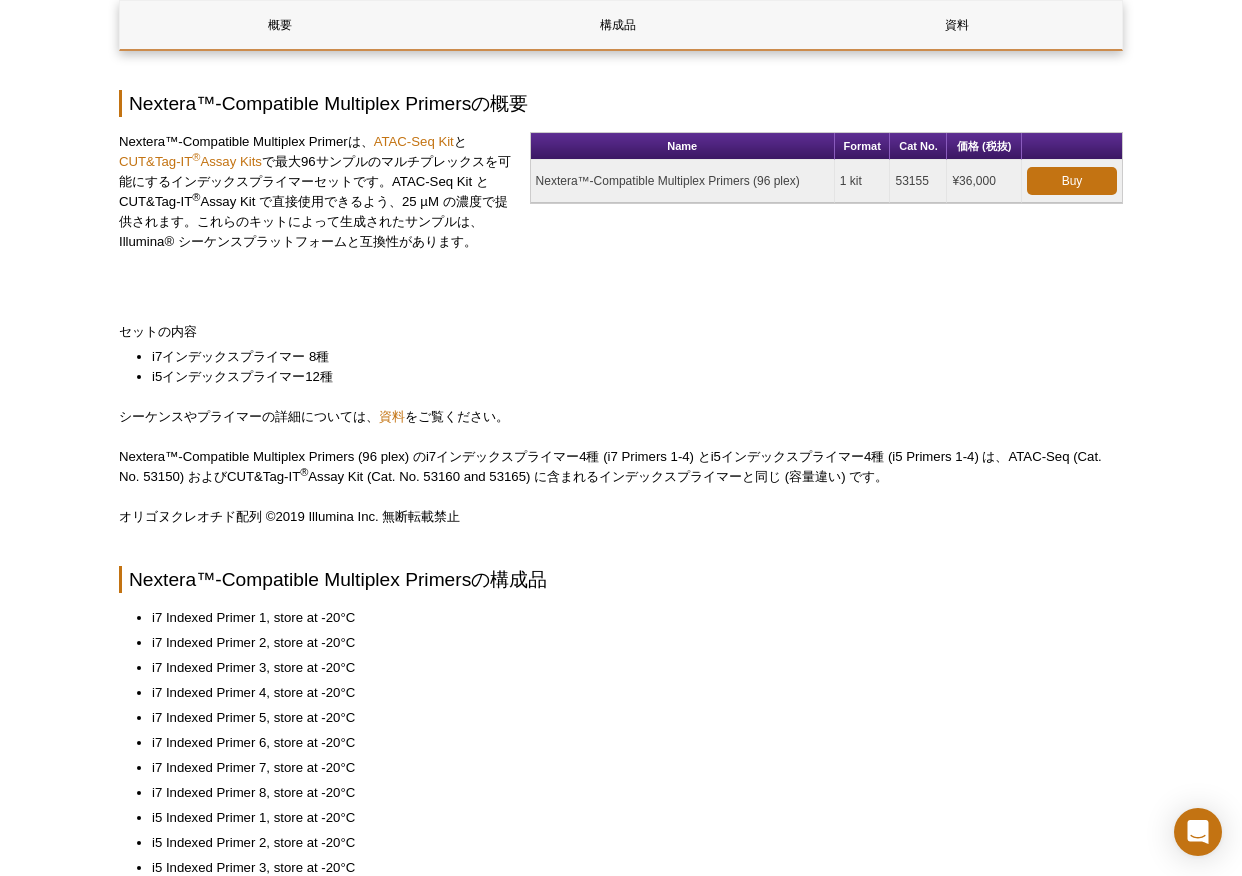 scroll, scrollTop: 1121, scrollLeft: 0, axis: vertical 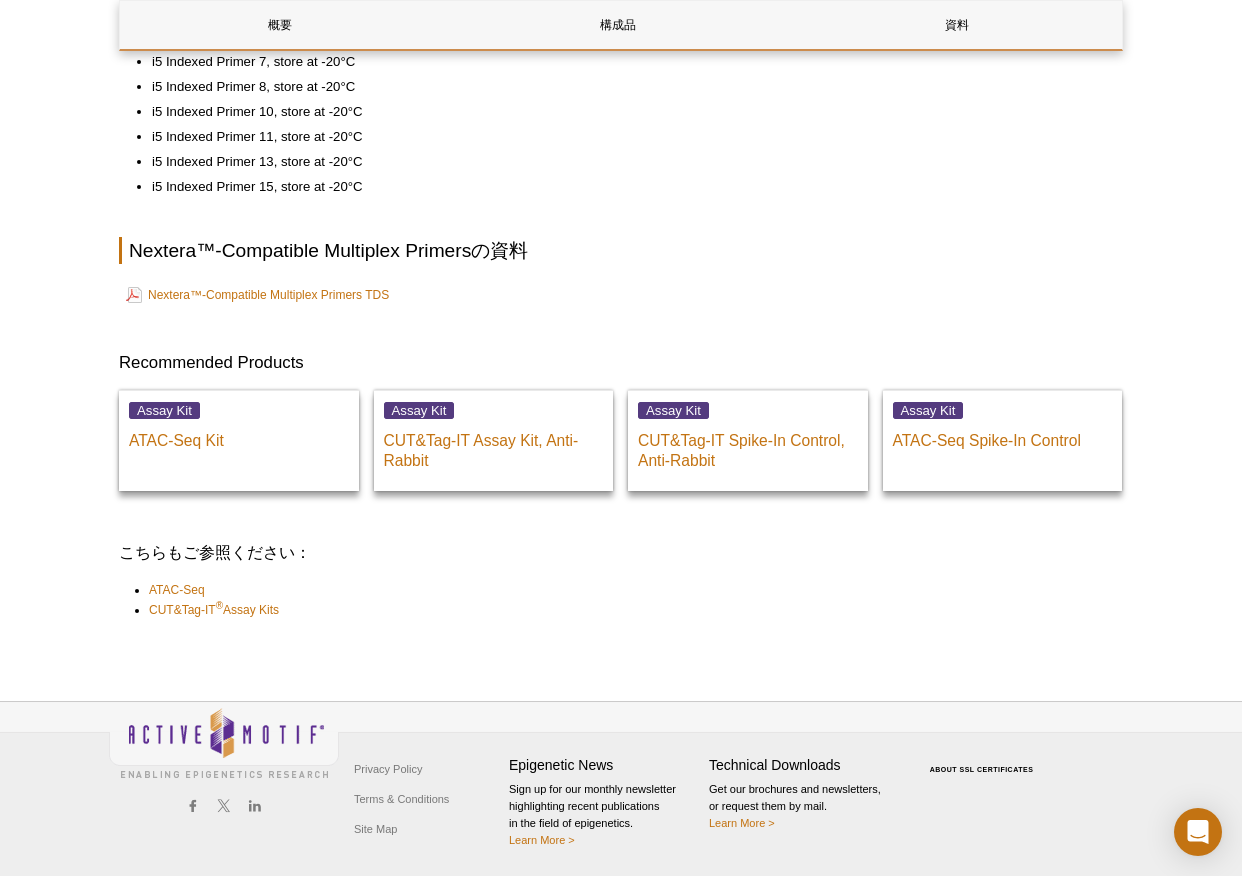 click on "Nextera™-Compatible Multiplex Primers TDS" at bounding box center [621, 295] 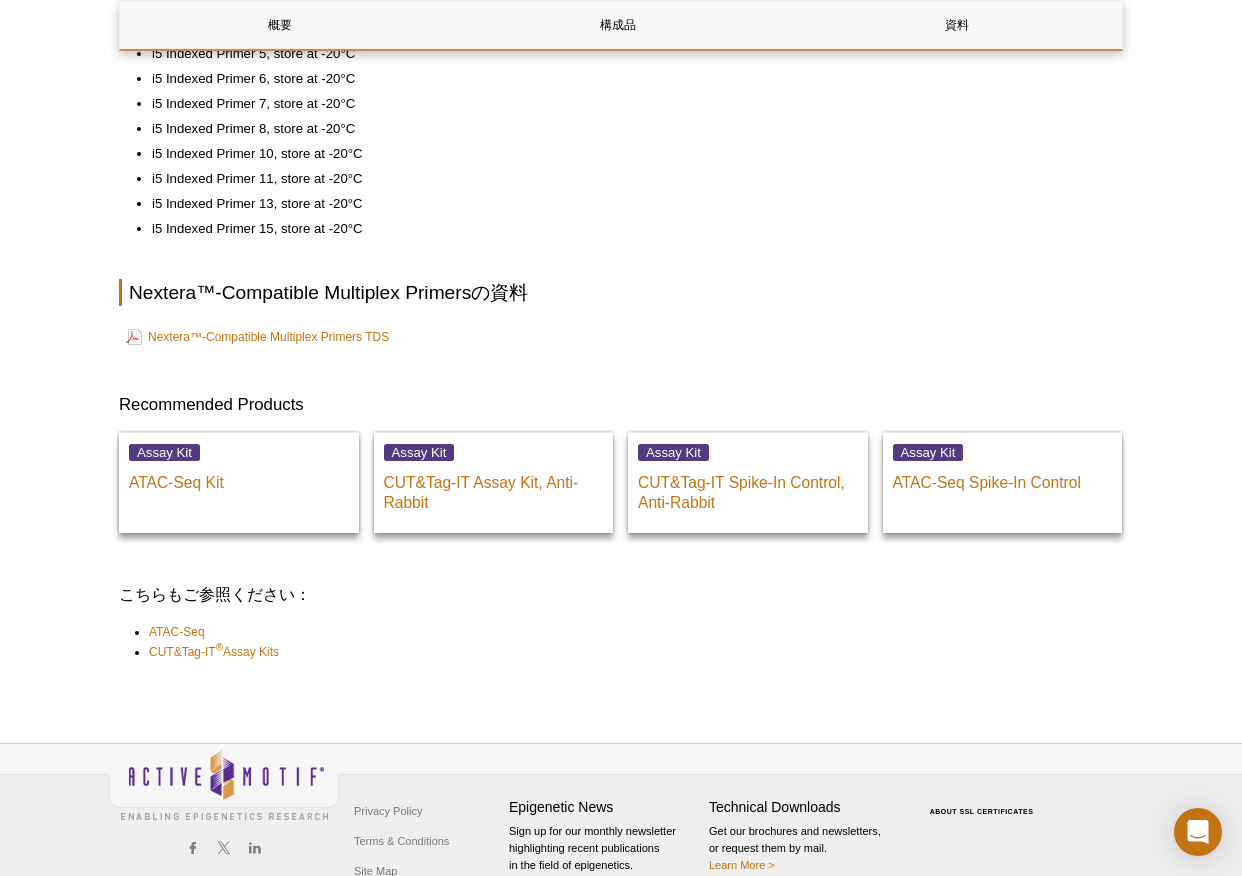 scroll, scrollTop: 1078, scrollLeft: 0, axis: vertical 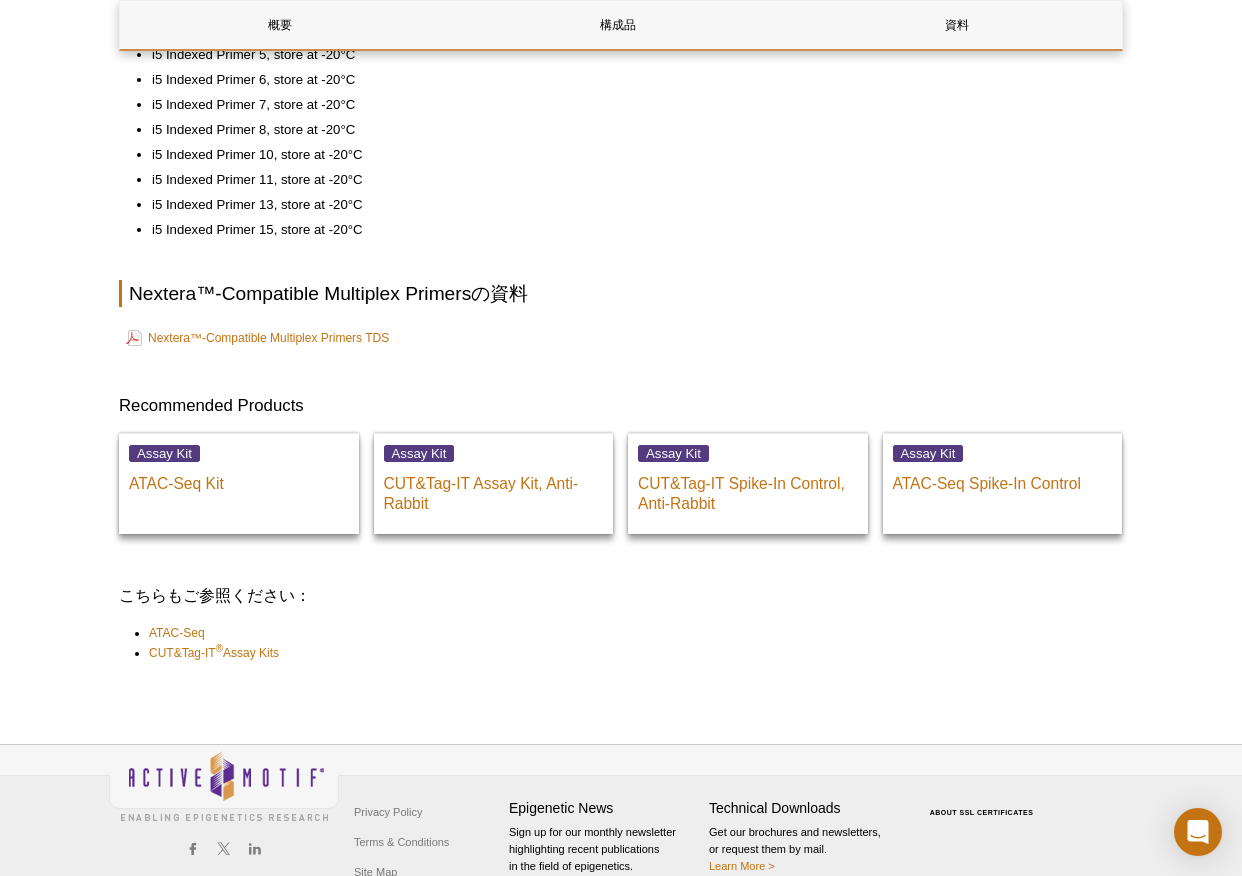 click on "Nextera™-Compatible Multiplex Primersの資料" at bounding box center [621, 293] 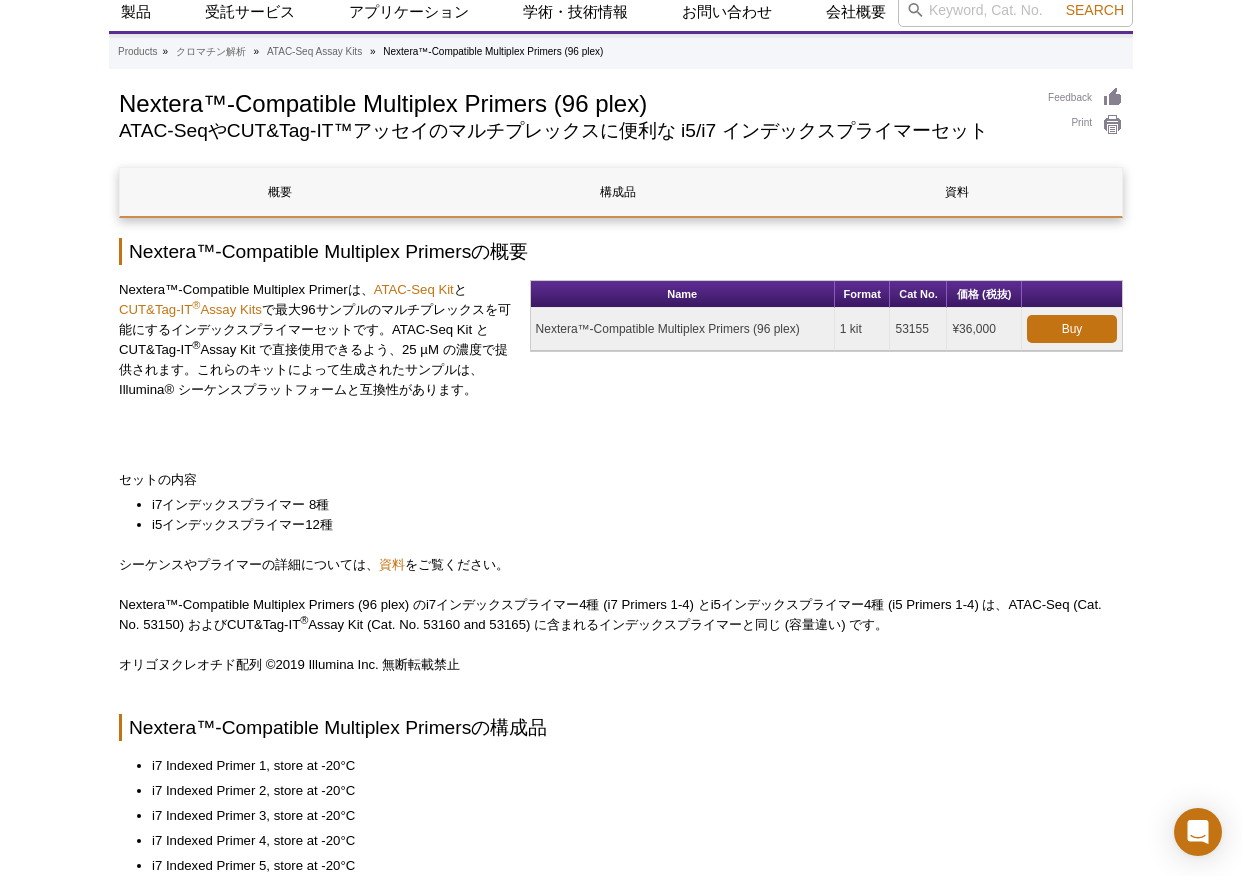 scroll, scrollTop: 67, scrollLeft: 0, axis: vertical 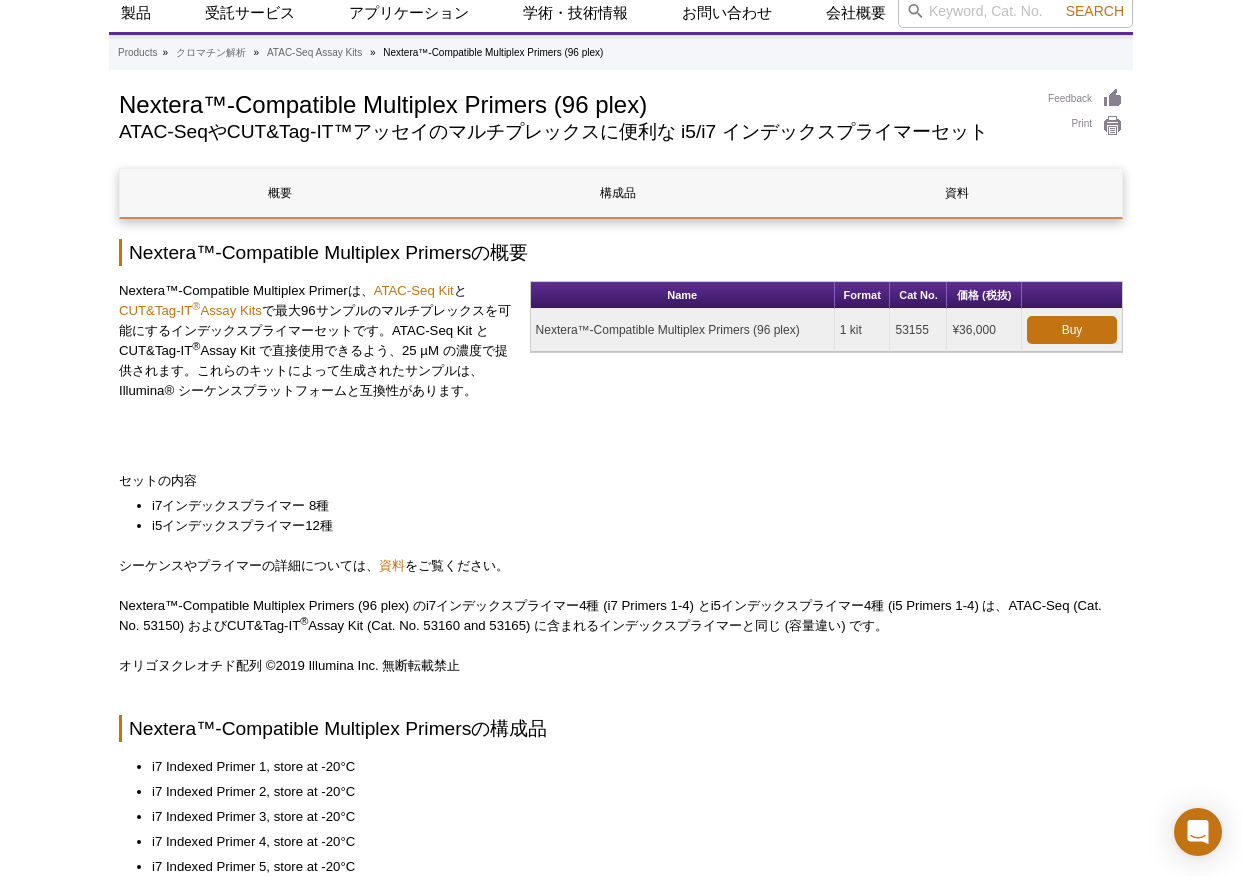 click on "概要
構成品
資料
Nextera™-Compatible Multiplex Primersの概要
Nextera™-Compatible Multiplex Primerは、 ATAC-Seq Kit と CUT&Tag-IT ®  Assay Kits で最大96サンプルのマルチプレックスを可能にするインデックスプライマーセットです。ATAC-Seq Kit と CUT&Tag-IT ®  Assay Kit で直接使用できるよう、25 µM の濃度で提供されます。これらのキットによって生成されたサンプルは、Illumina® シーケンスプラットフォームと互換性があります。
Name
Format
Cat No.
価格 (税抜)
Nextera™-Compatible Multiplex Primers (96 plex)
1 kit
53155           Buy" at bounding box center (621, 921) 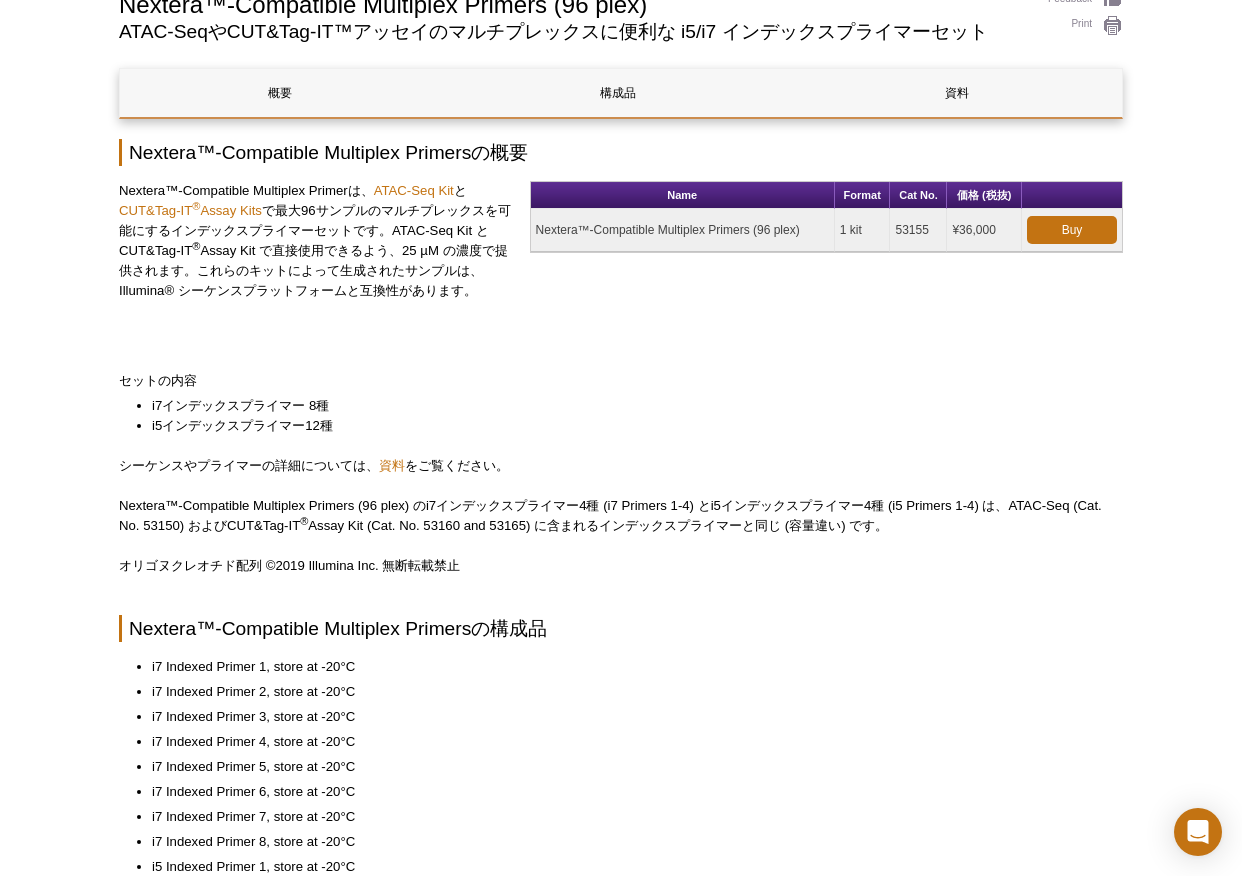 click on "Nextera™-Compatible Multiplex Primerは、 ATAC-Seq Kit と CUT&Tag-IT ®  Assay Kits で最大96サンプルのマルチプレックスを可能にするインデックスプライマーセットです。ATAC-Seq Kit と CUT&Tag-IT ®  Assay Kit で直接使用できるよう、25 µM の濃度で提供されます。これらのキットによって生成されたサンプルは、Illumina® シーケンスプラットフォームと互換性があります。
Name
Format
Cat No.
価格 (税抜)
Nextera™-Compatible Multiplex Primers (96 plex)
1 kit                 Buy" at bounding box center [621, 258] 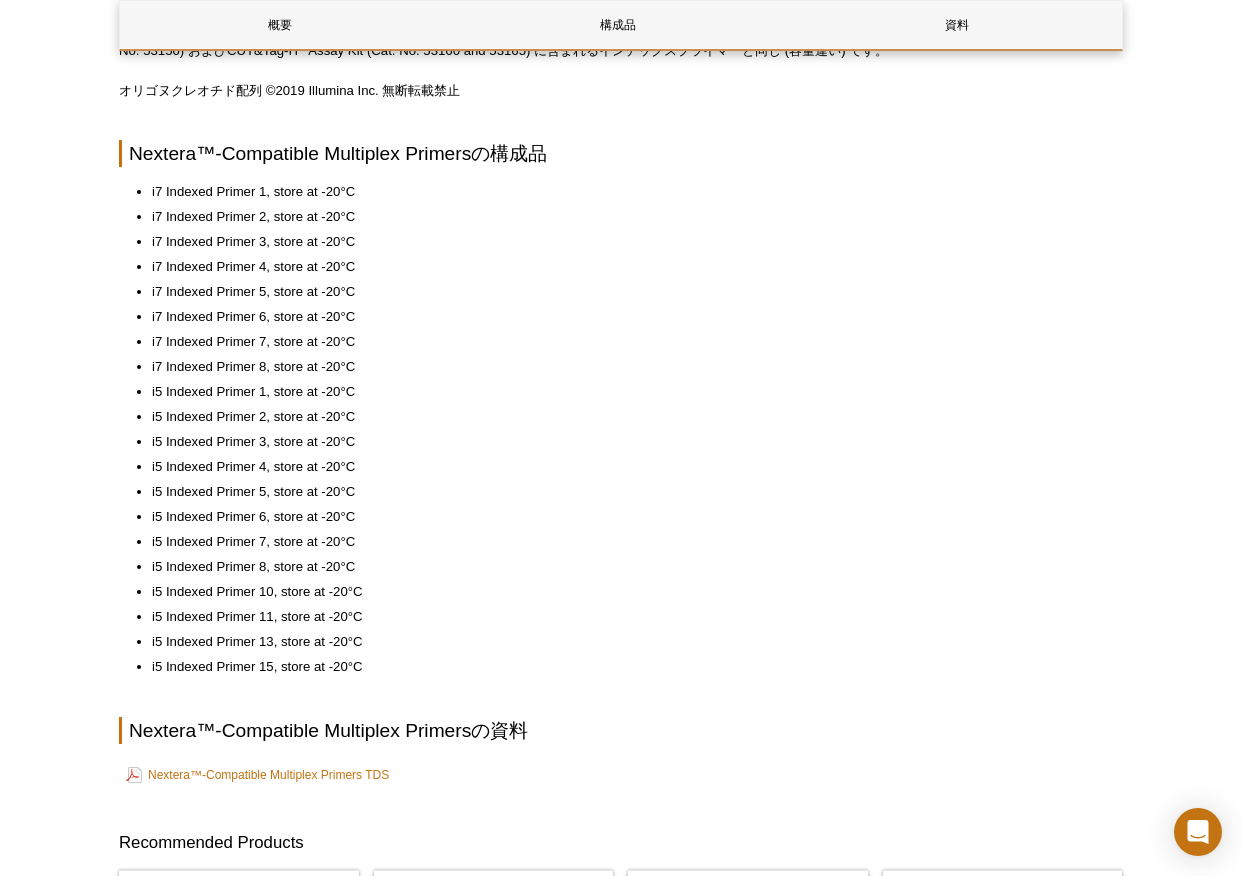 scroll, scrollTop: 746, scrollLeft: 0, axis: vertical 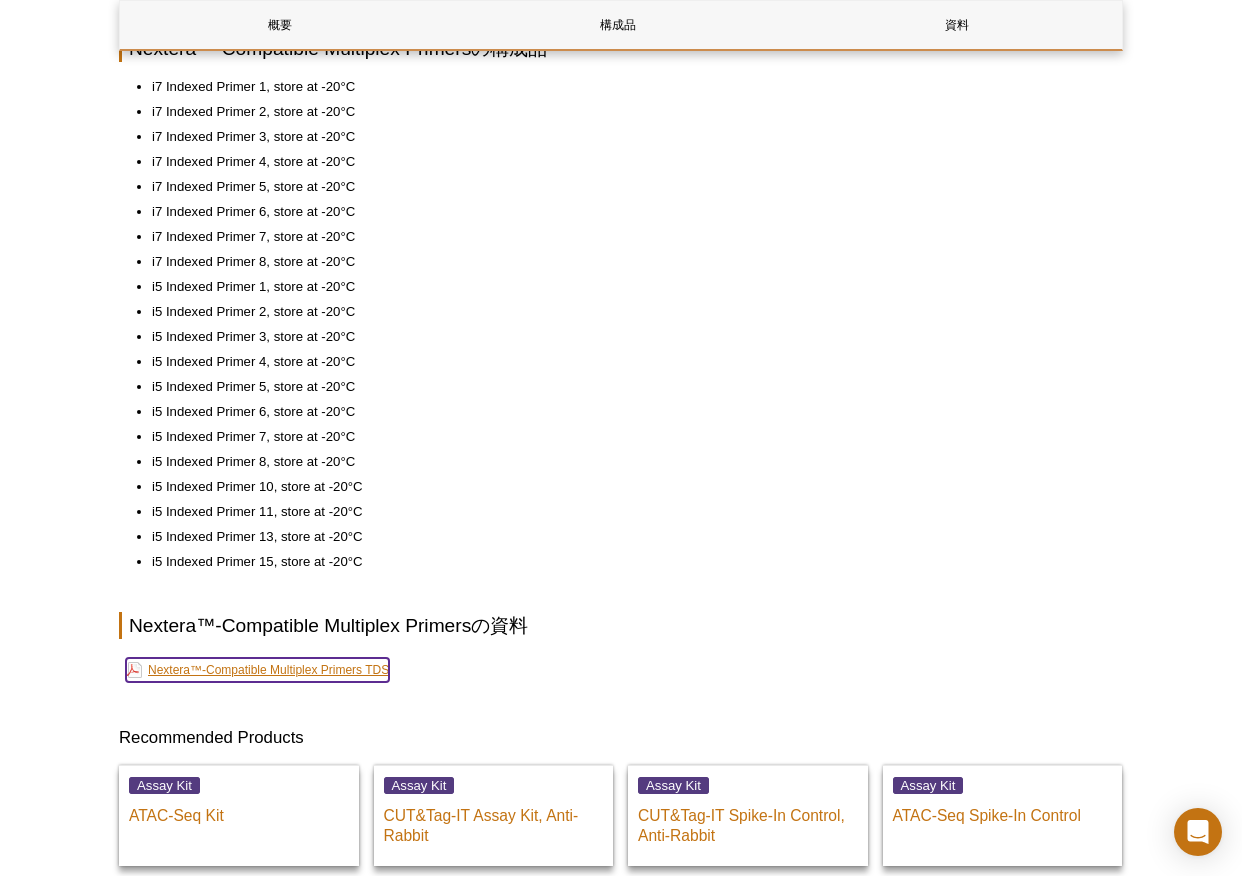 click on "Nextera™-Compatible Multiplex Primers TDS" at bounding box center (257, 670) 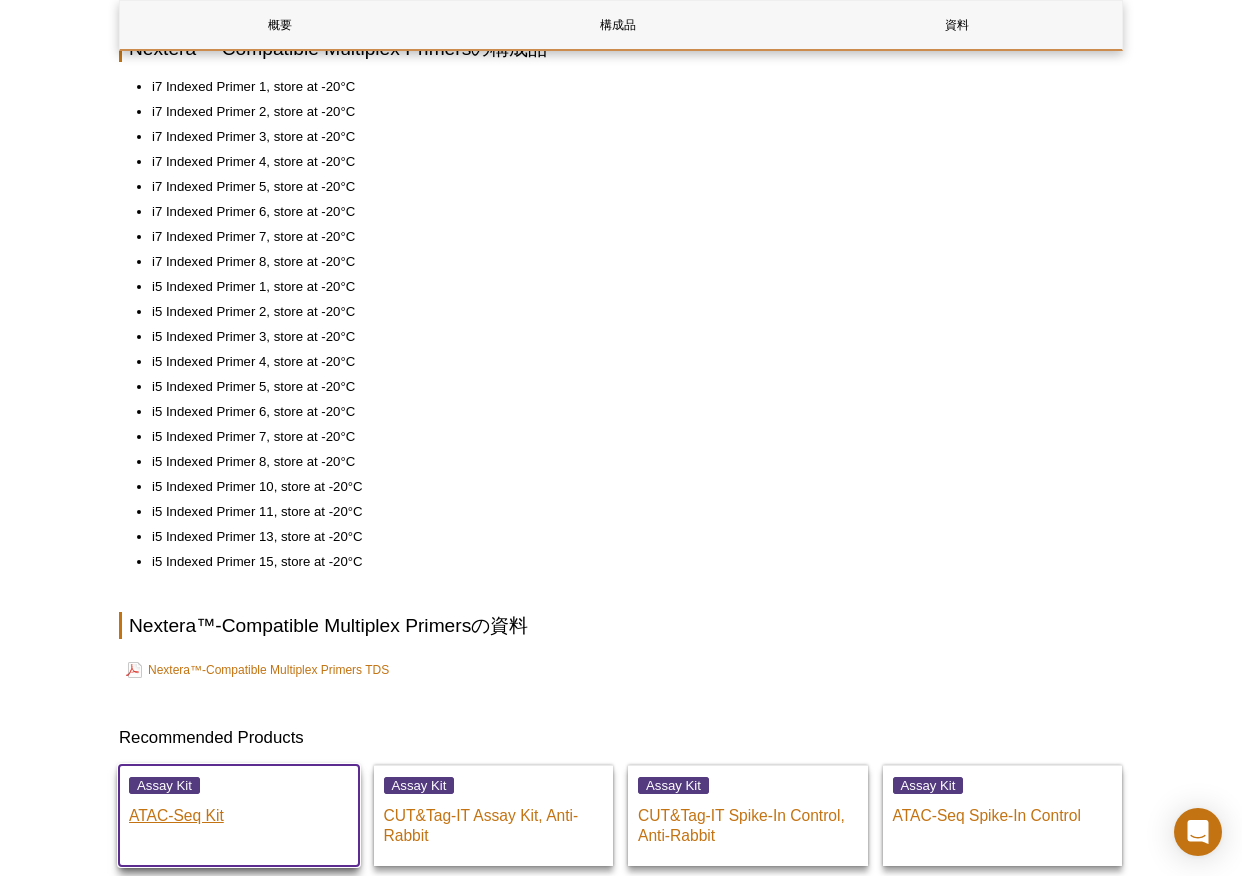 click on "ATAC-Seq Kit" at bounding box center (239, 811) 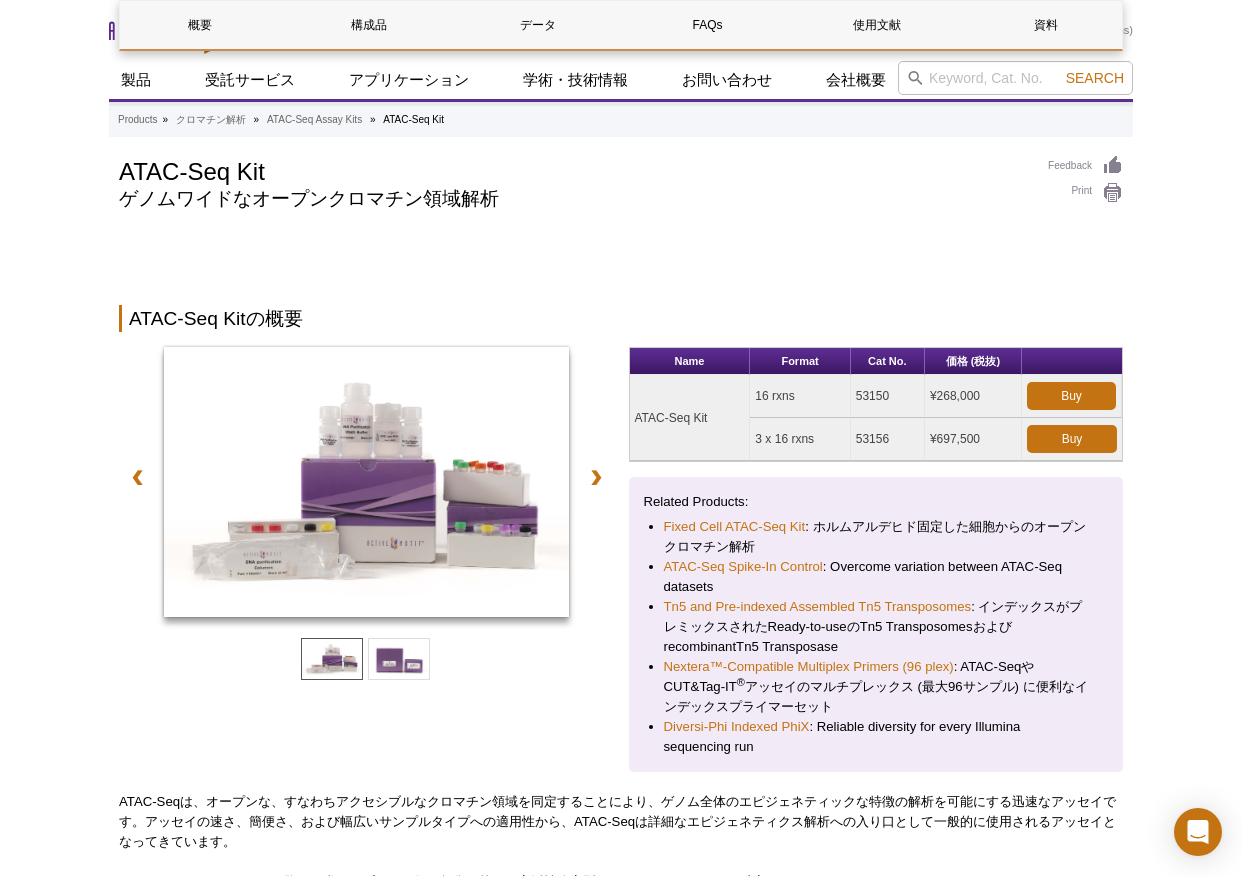 scroll, scrollTop: 426, scrollLeft: 0, axis: vertical 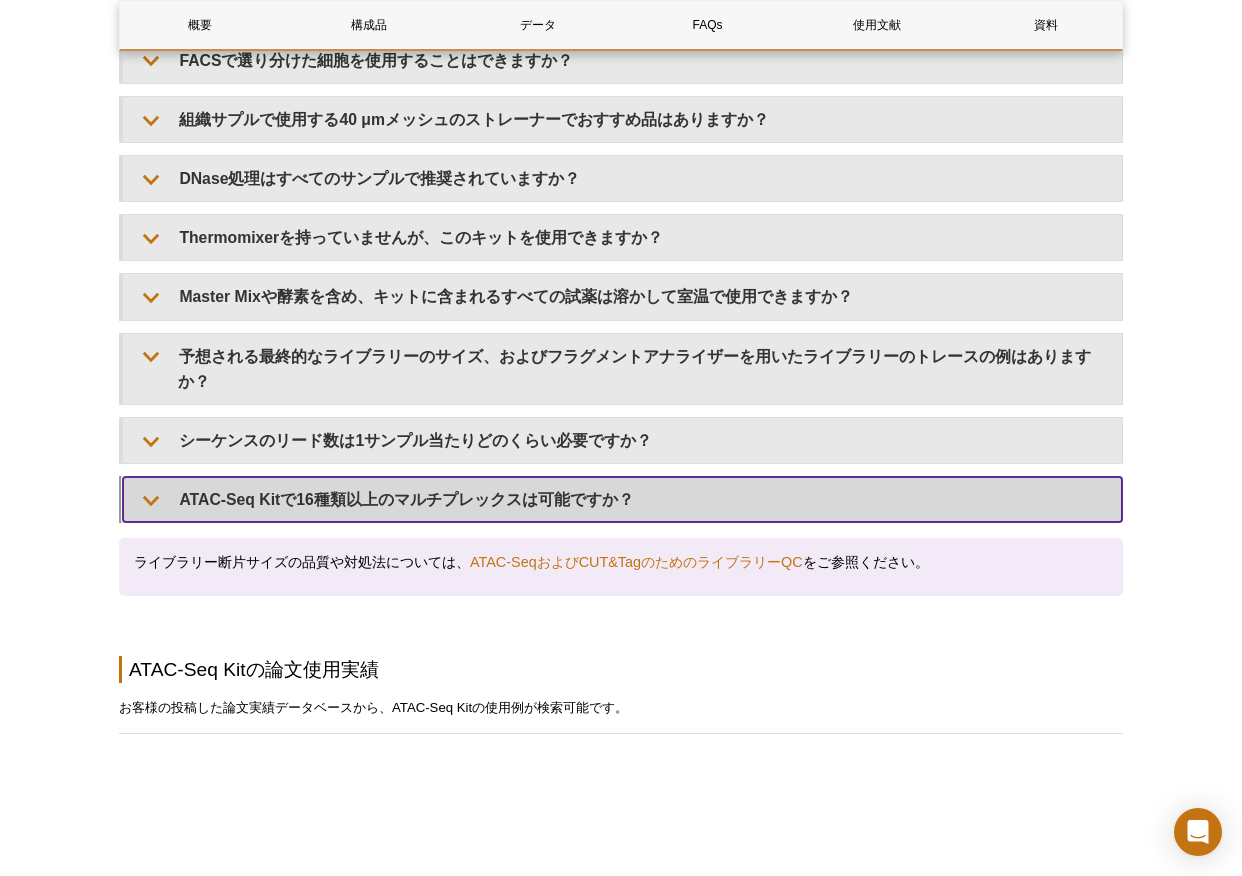 click on "ATAC-Seq Kitで16種類以上のマルチプレックスは可能ですか？" at bounding box center [622, 499] 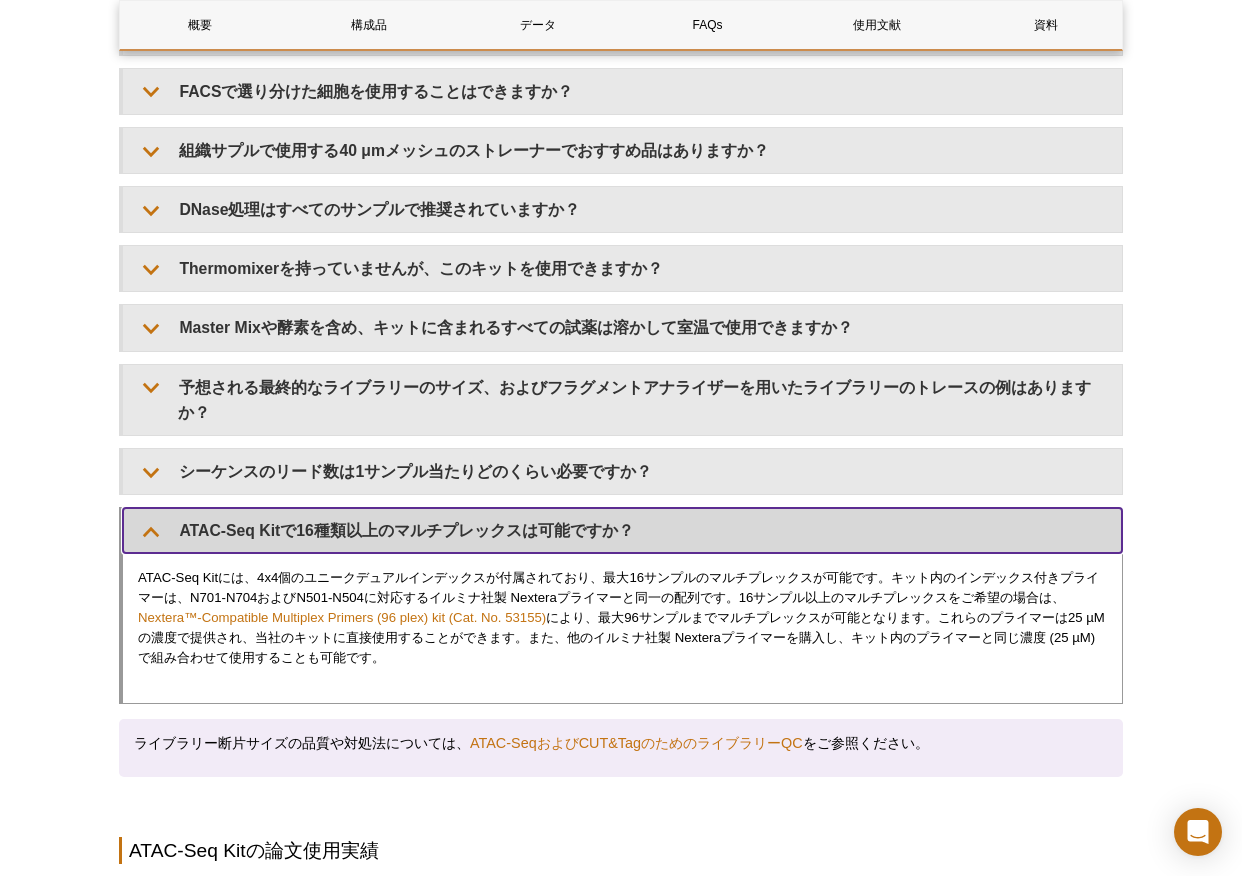 scroll, scrollTop: 3751, scrollLeft: 0, axis: vertical 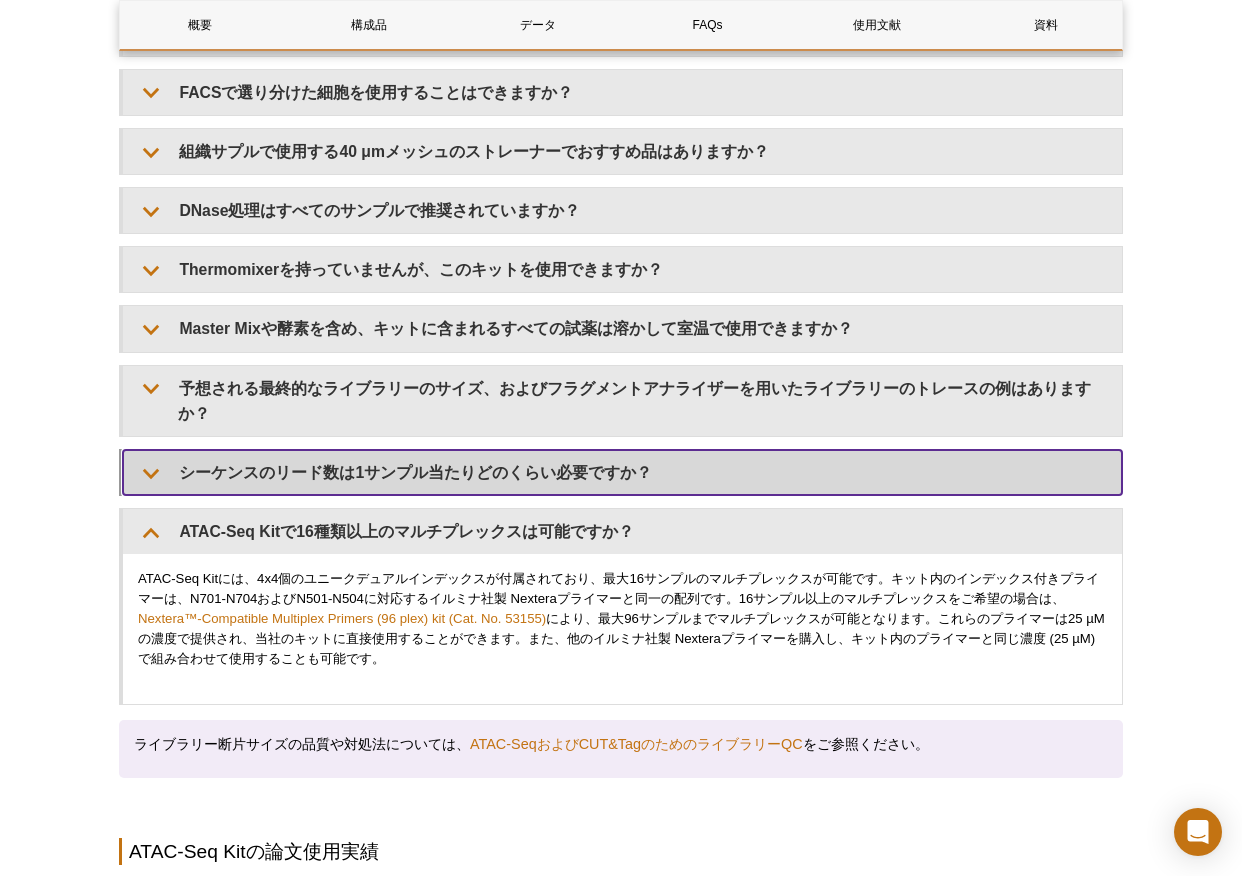 click on "シーケンスのリード数は1サンプル当たりどのくらい必要ですか？" at bounding box center [622, 472] 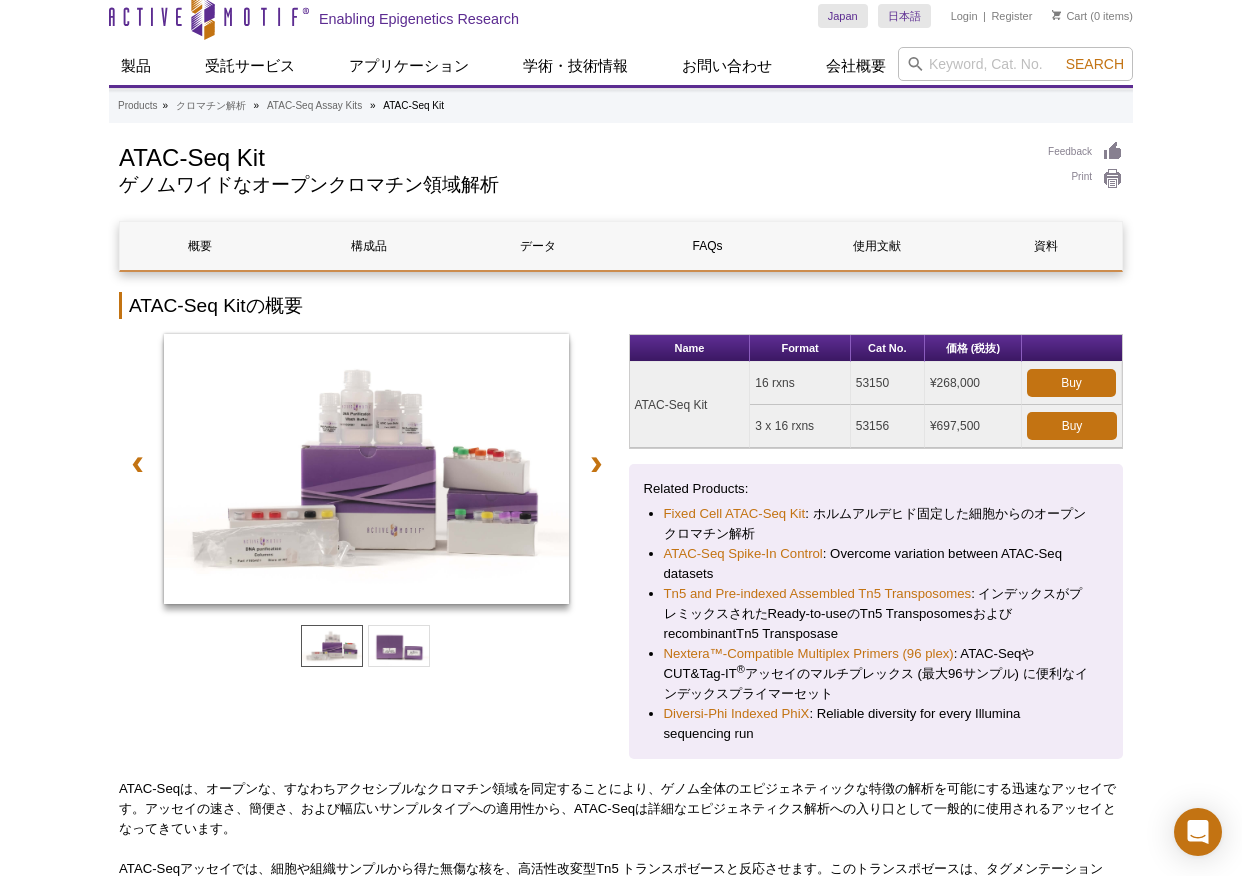 scroll, scrollTop: 0, scrollLeft: 0, axis: both 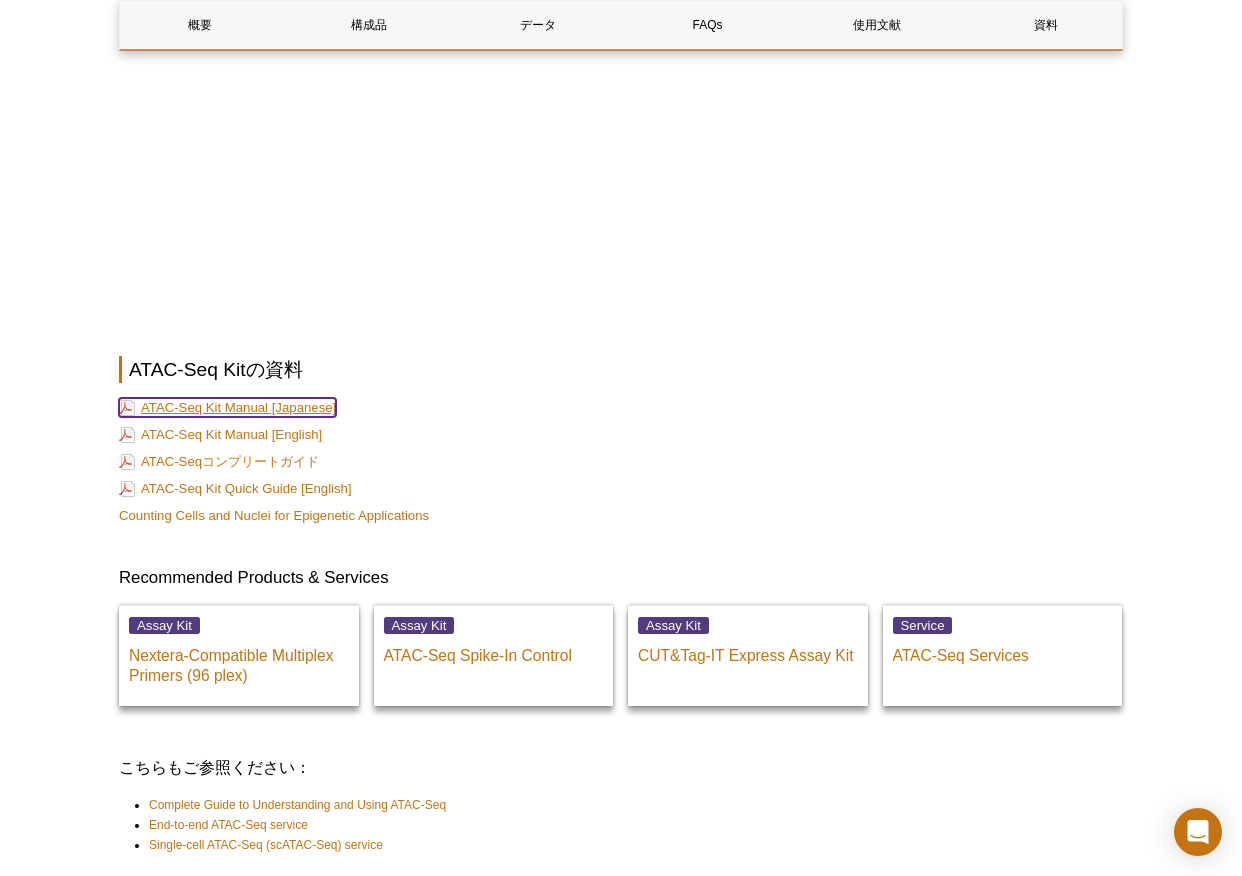 click on "ATAC-Seq Kit Manual [Japanese]" at bounding box center [227, 407] 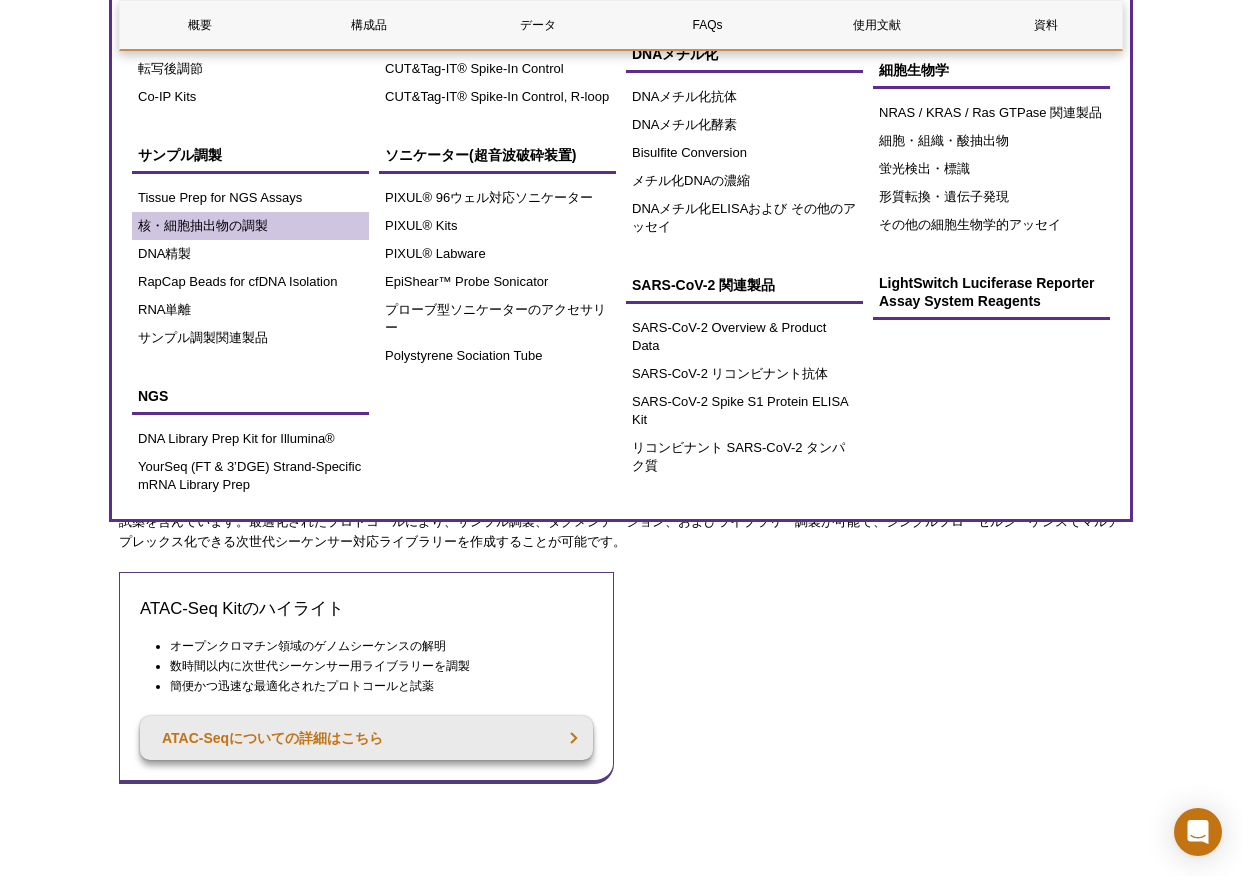scroll, scrollTop: 441, scrollLeft: 0, axis: vertical 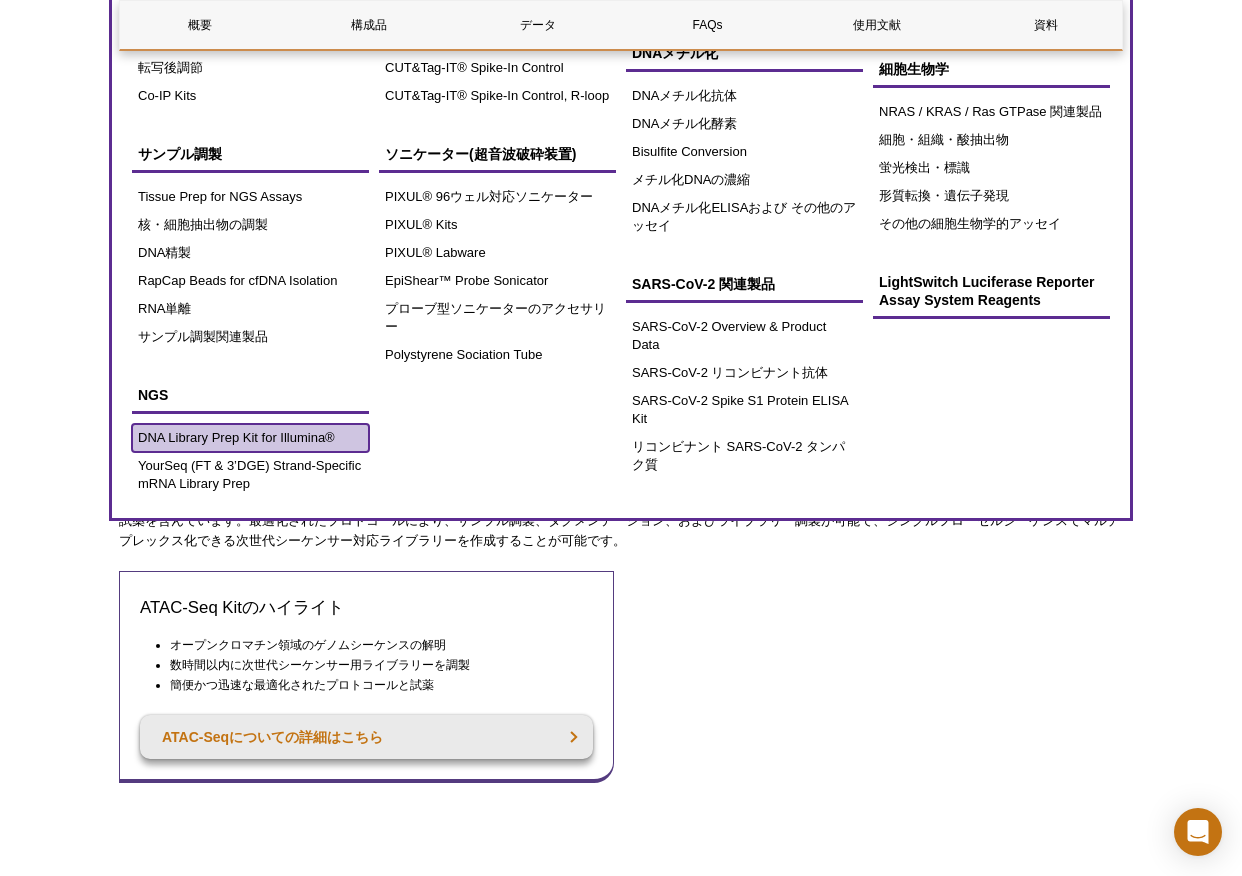 click on "DNA Library Prep Kit for Illumina®" at bounding box center (250, 438) 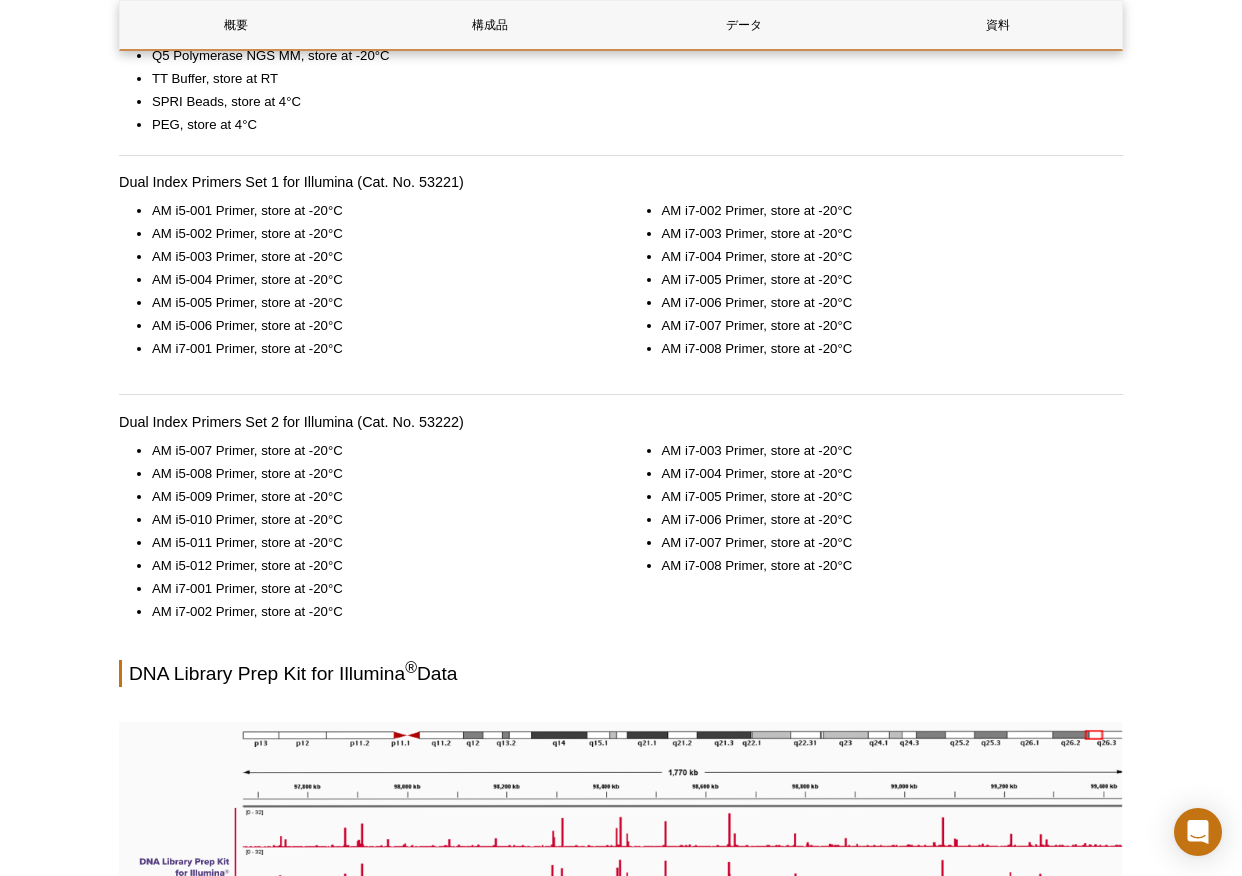 scroll, scrollTop: 1591, scrollLeft: 0, axis: vertical 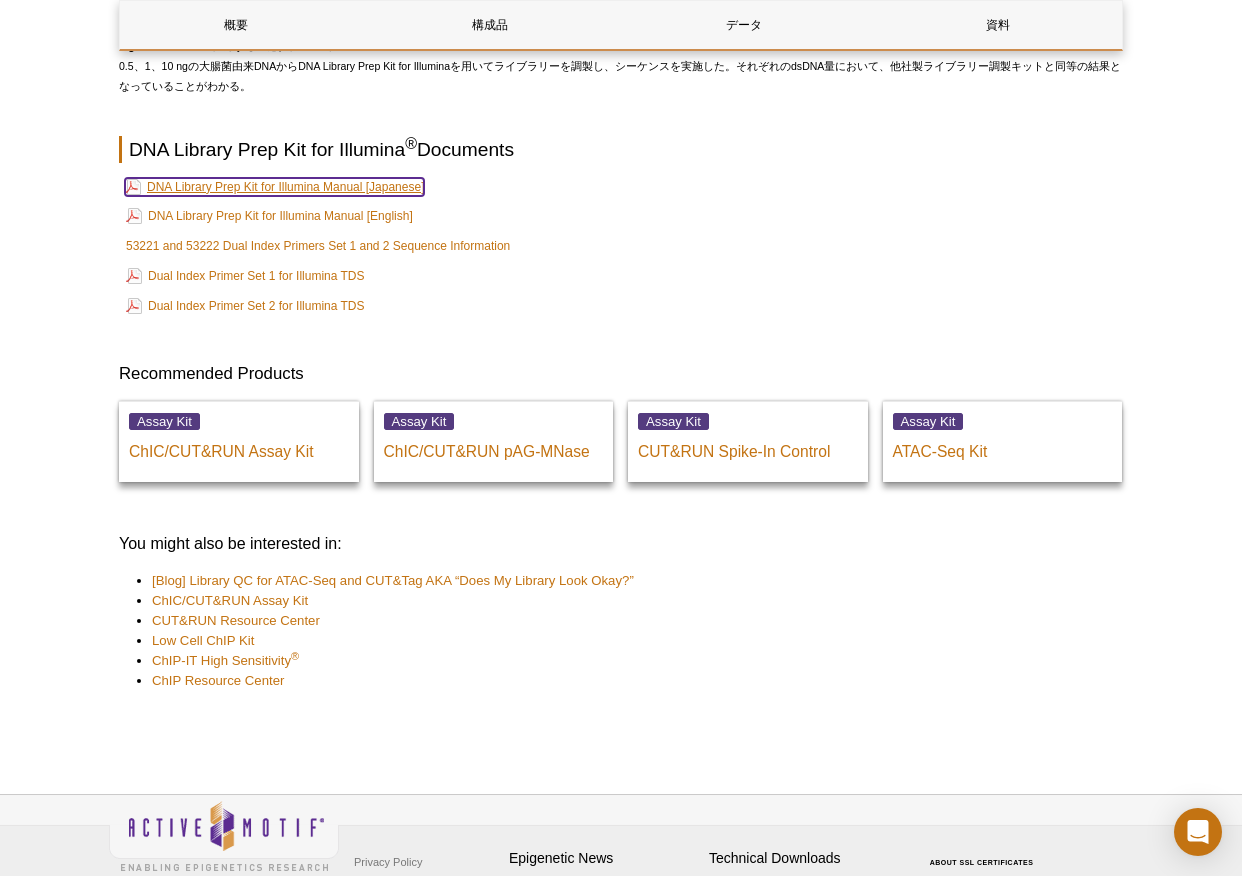 click on "DNA Library Prep Kit for Illumina Manual [Japanese]" at bounding box center (274, 187) 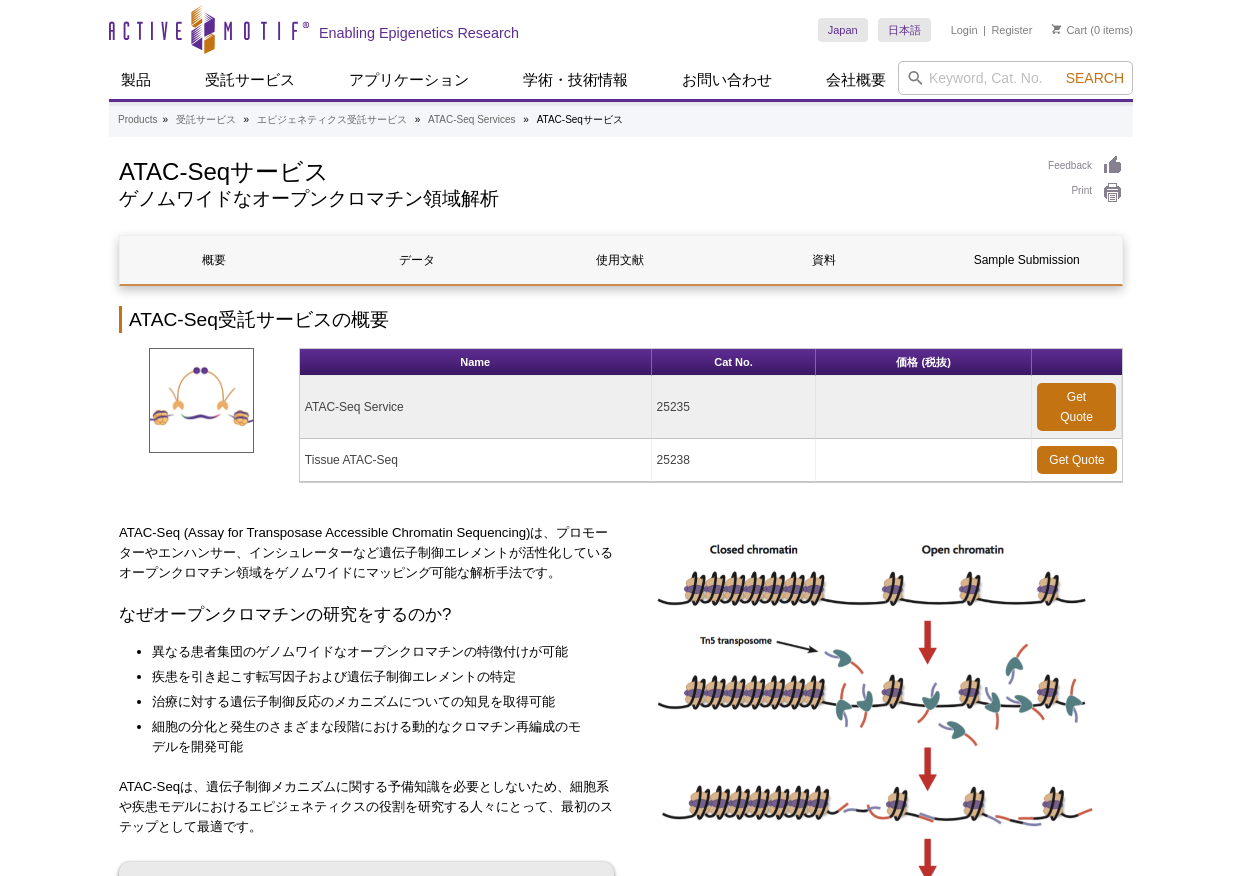 scroll, scrollTop: 0, scrollLeft: 0, axis: both 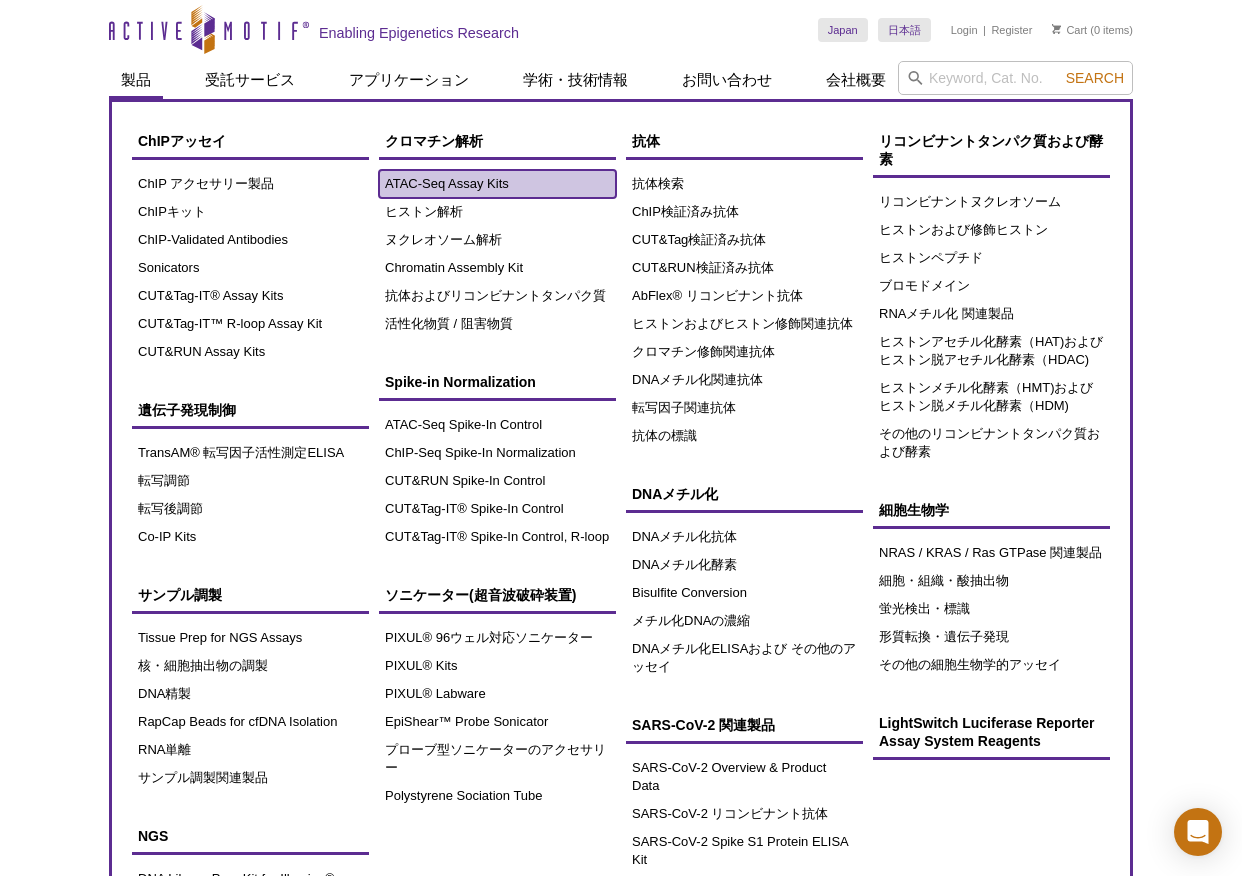 click on "ATAC-Seq Assay Kits" at bounding box center [497, 184] 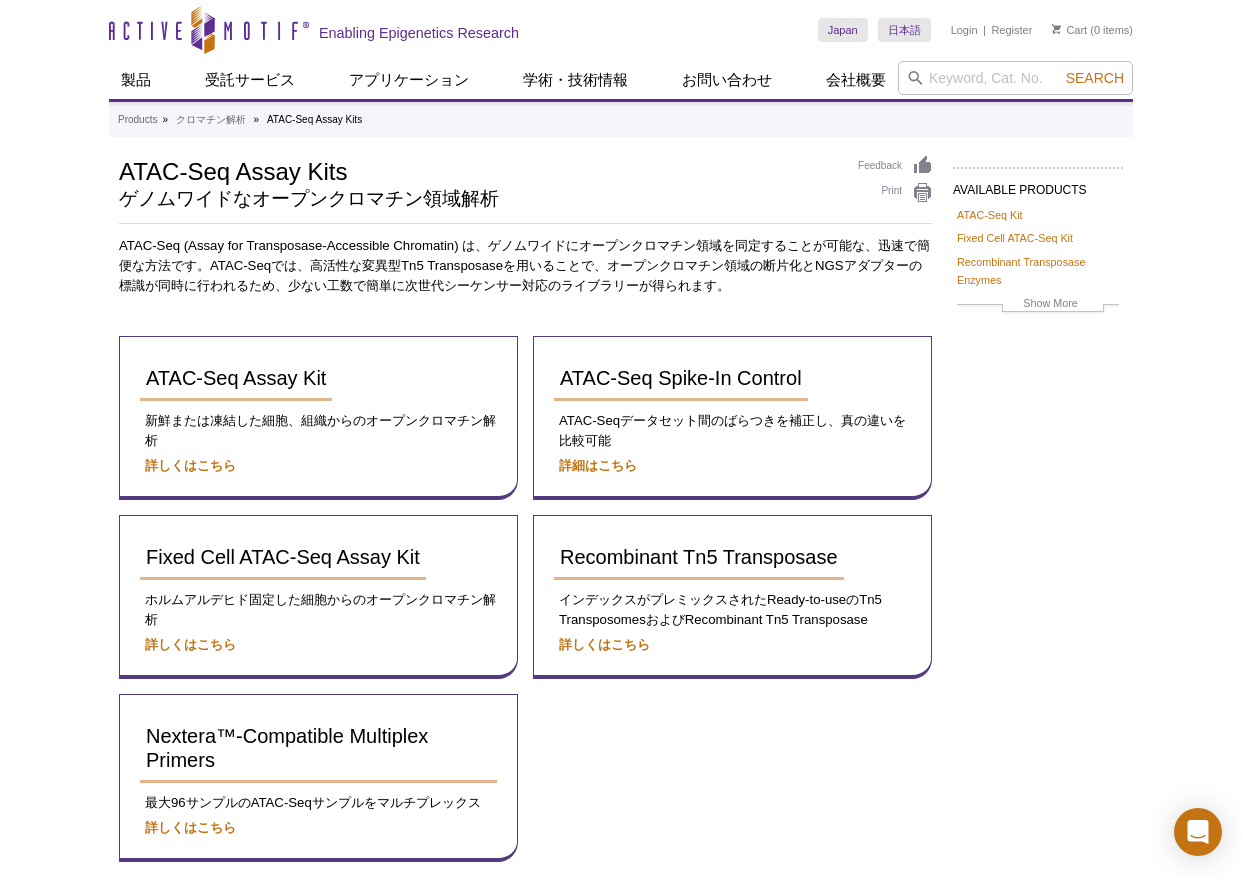 scroll, scrollTop: 0, scrollLeft: 0, axis: both 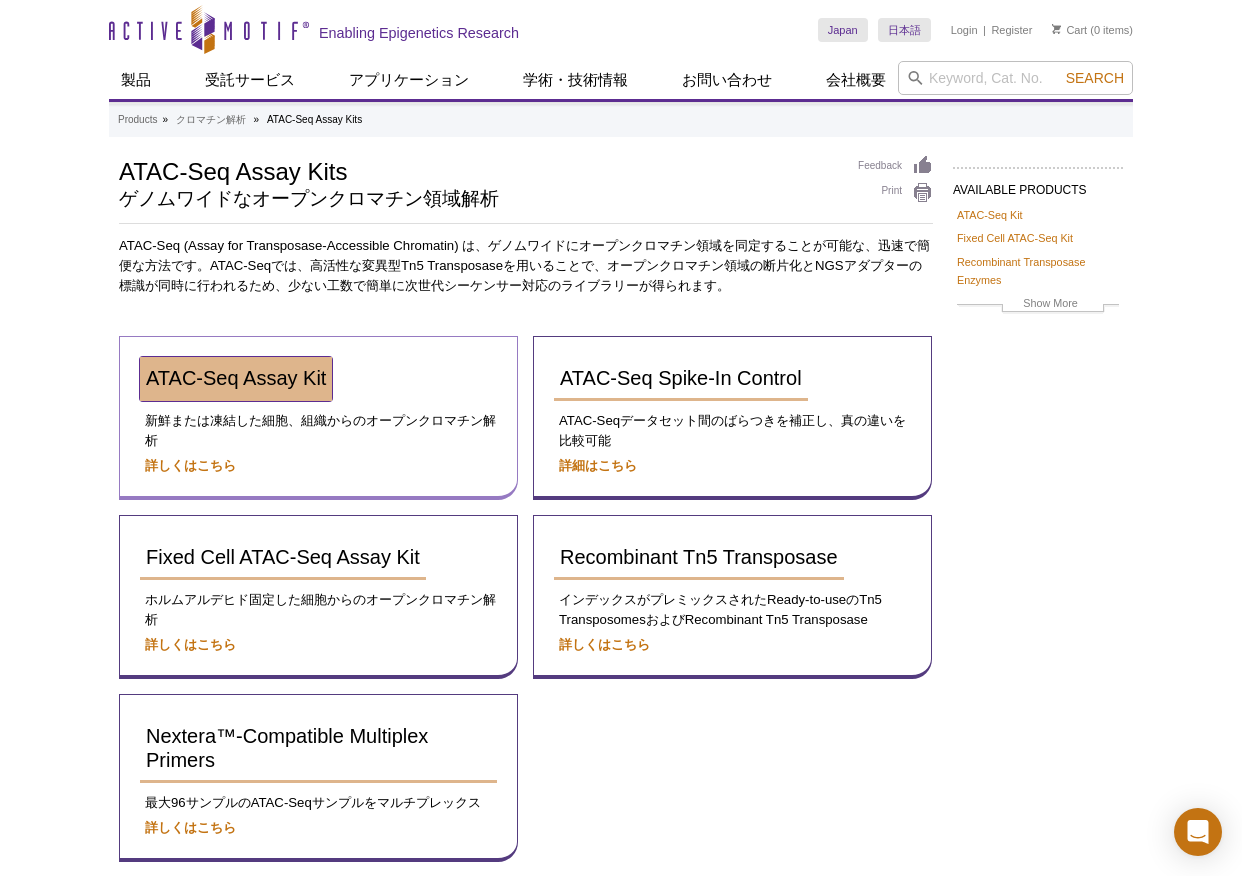 click on "ATAC-Seq Assay Kit" at bounding box center (236, 378) 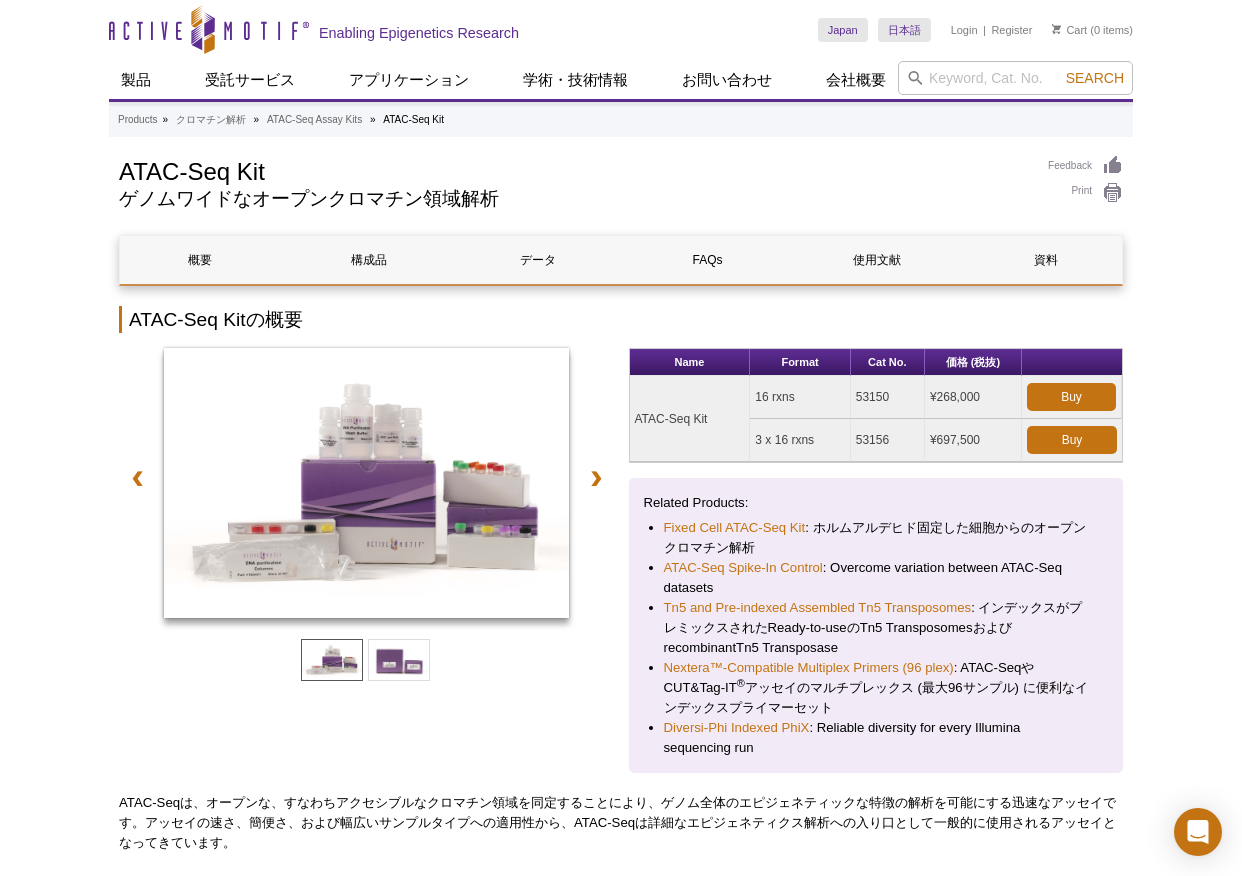 scroll, scrollTop: 0, scrollLeft: 0, axis: both 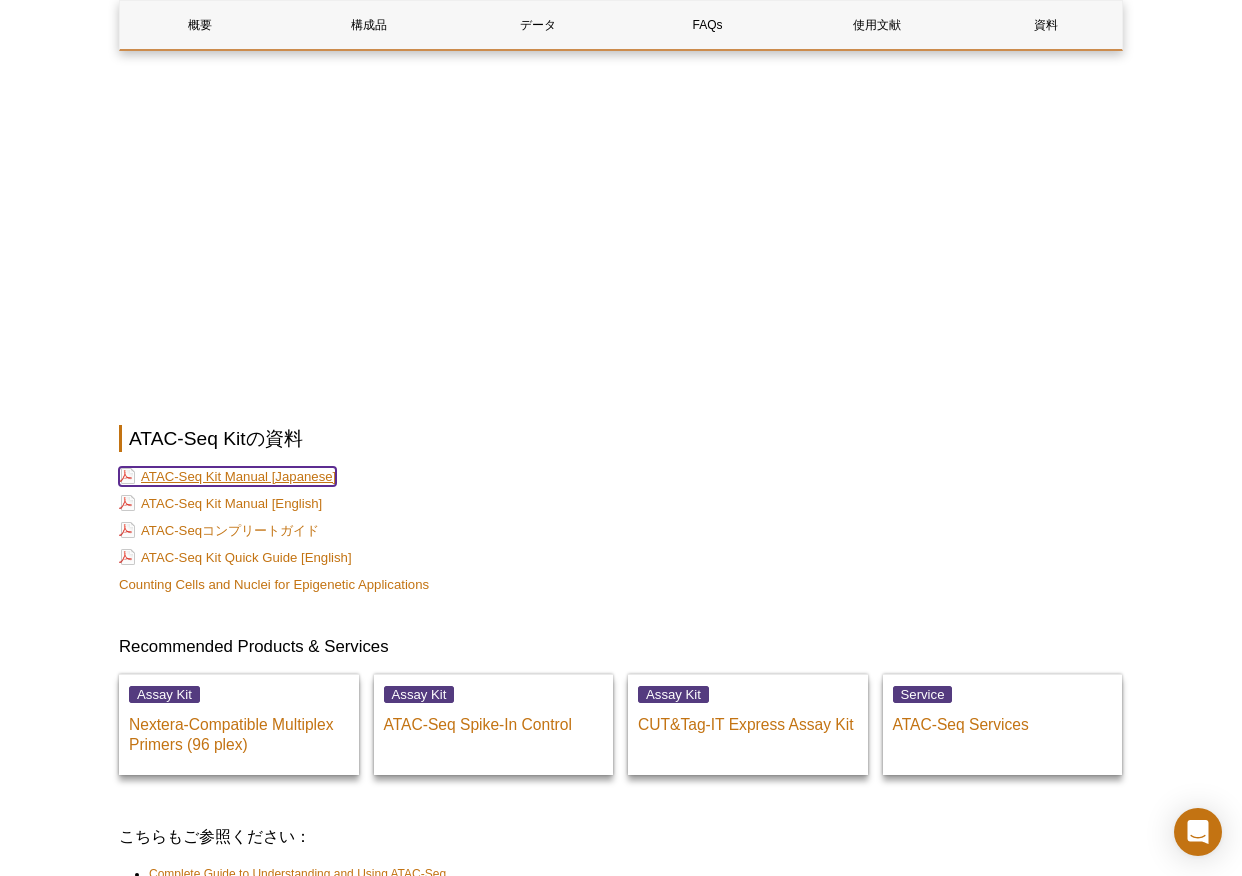 click on "ATAC-Seq Kit Manual [Japanese]" at bounding box center (227, 476) 